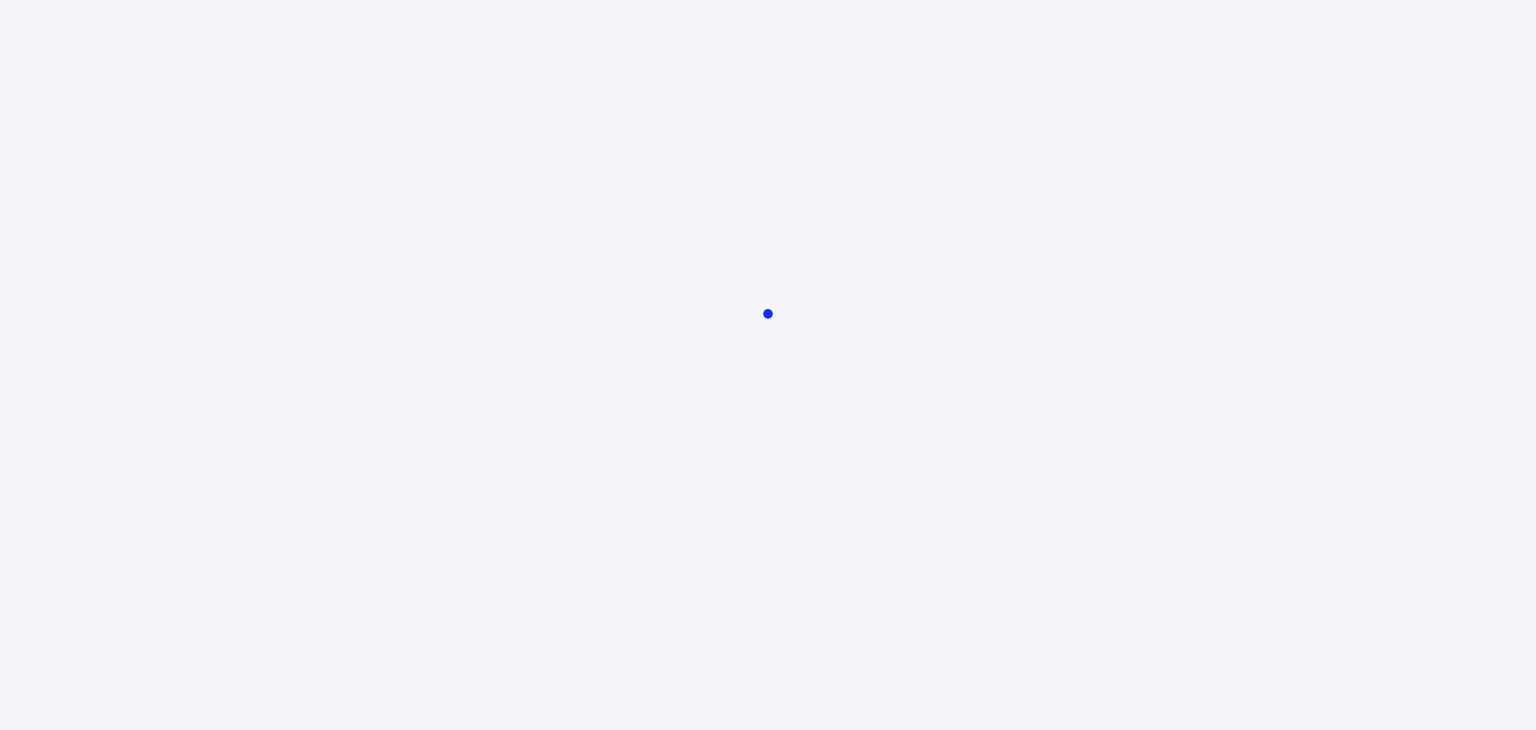 scroll, scrollTop: 0, scrollLeft: 0, axis: both 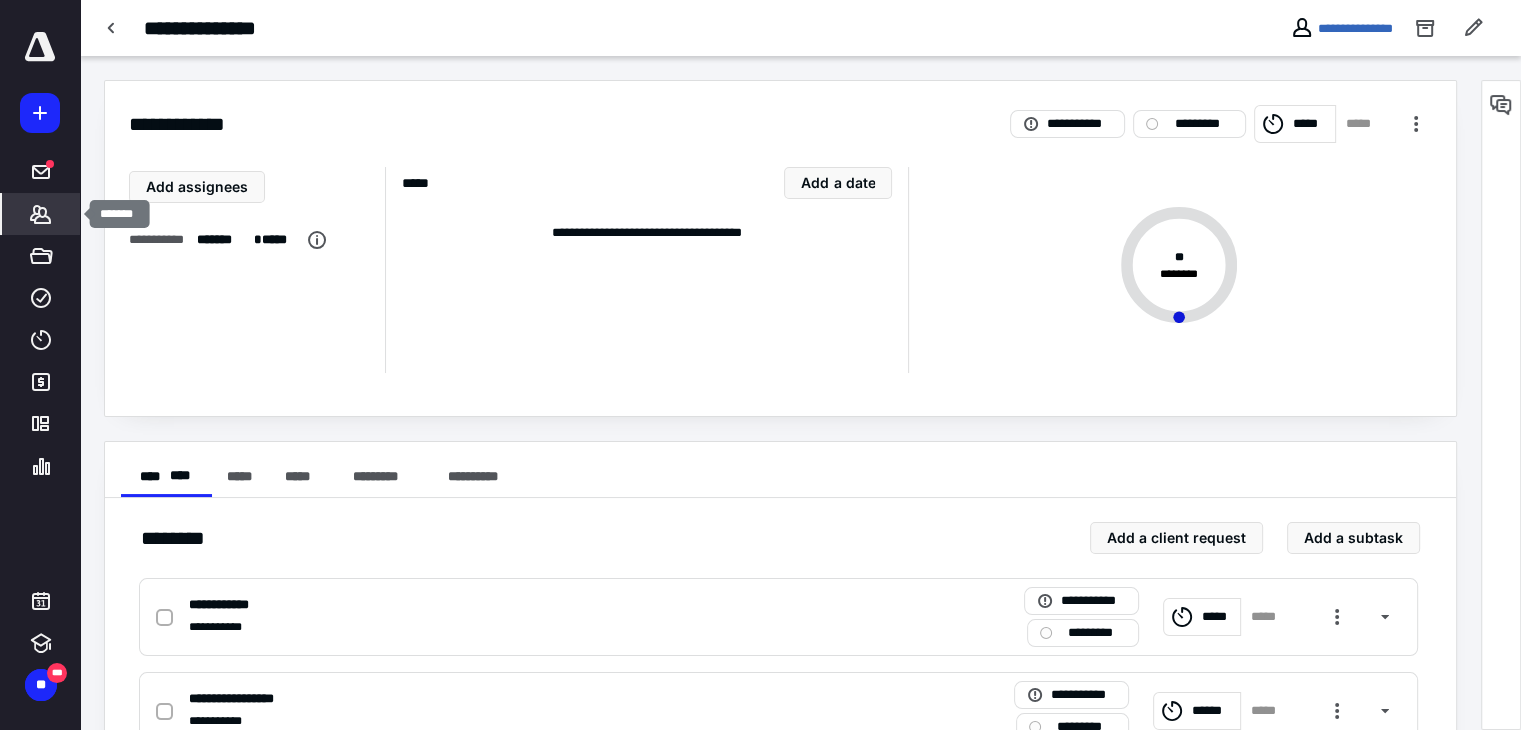 click 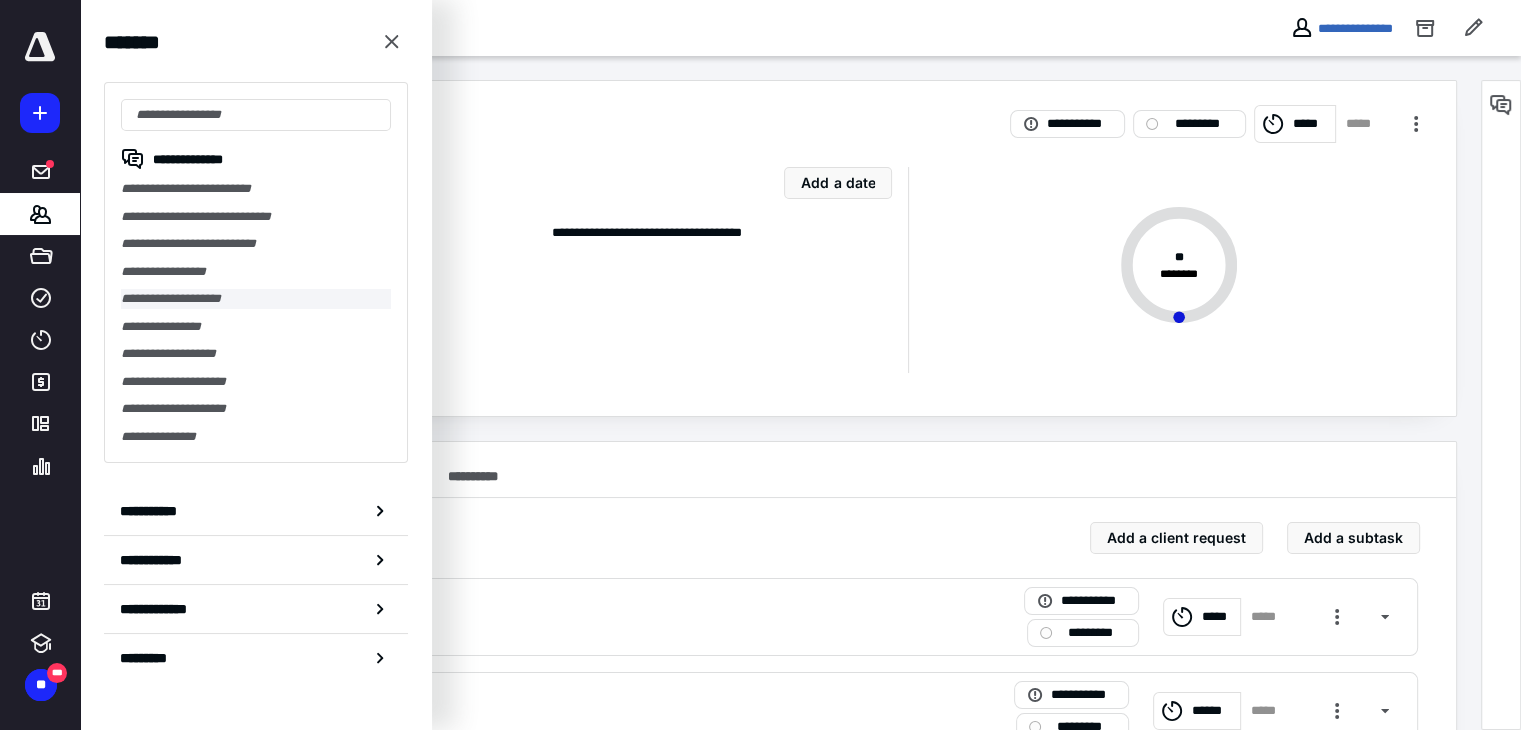 click on "**********" at bounding box center (256, 299) 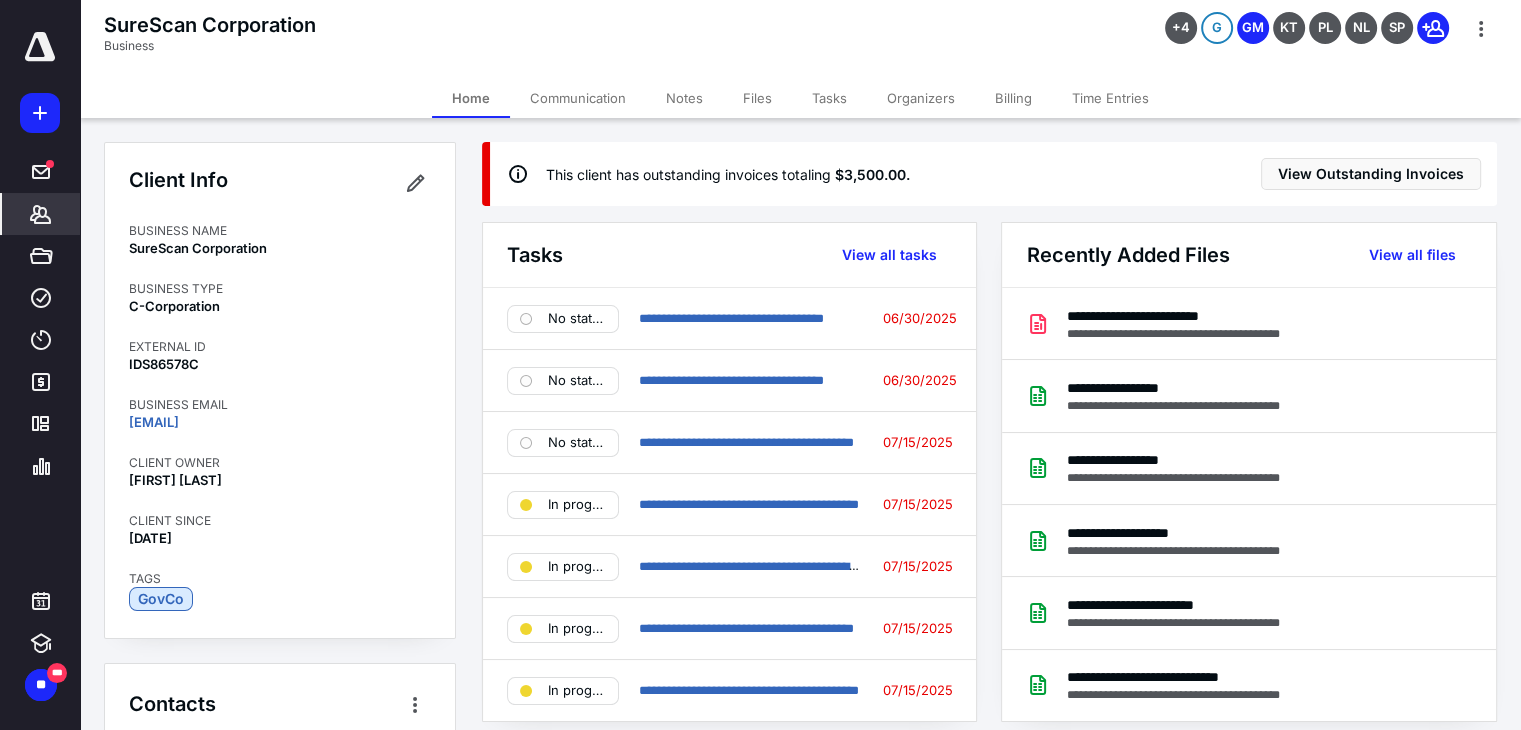 click on "Time Entries" at bounding box center [1110, 98] 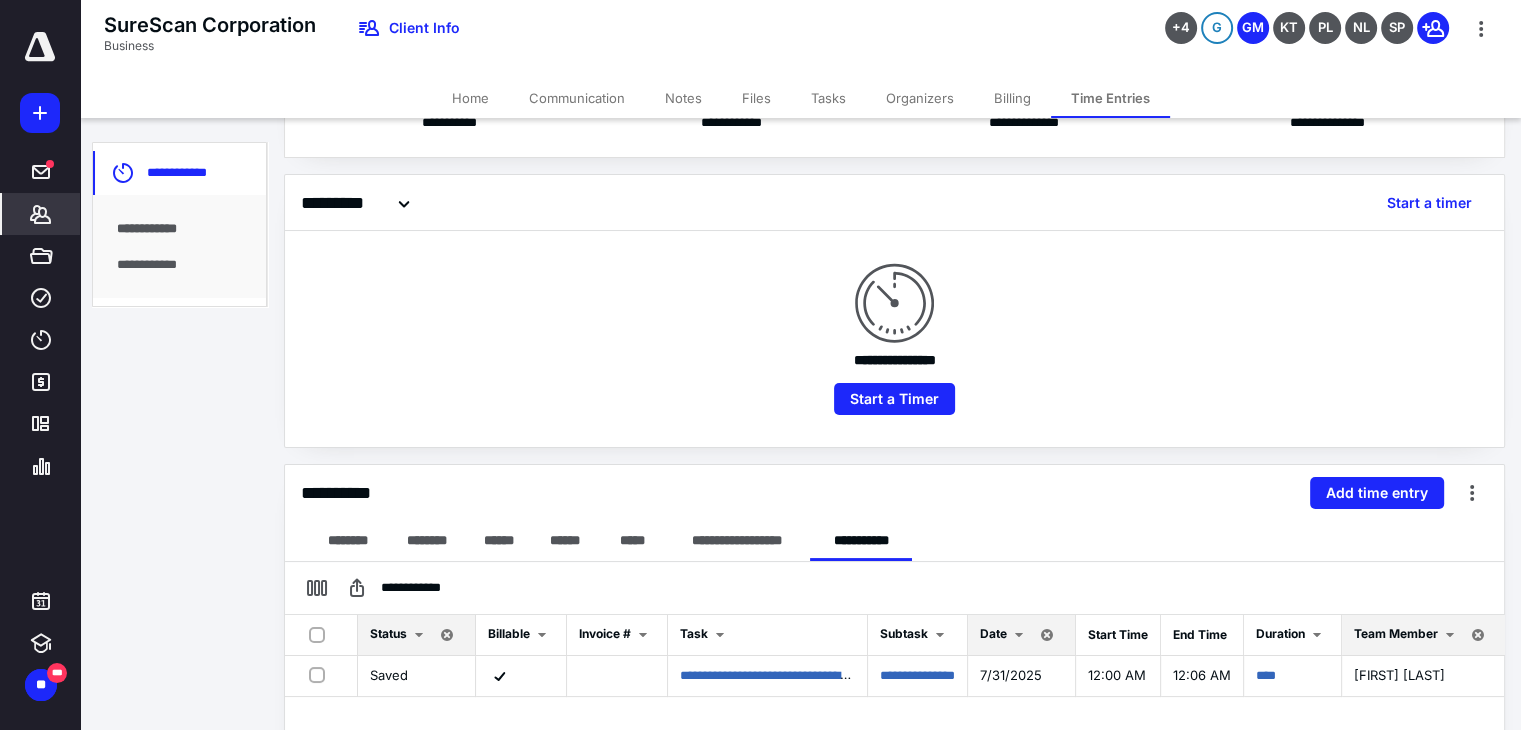 scroll, scrollTop: 64, scrollLeft: 0, axis: vertical 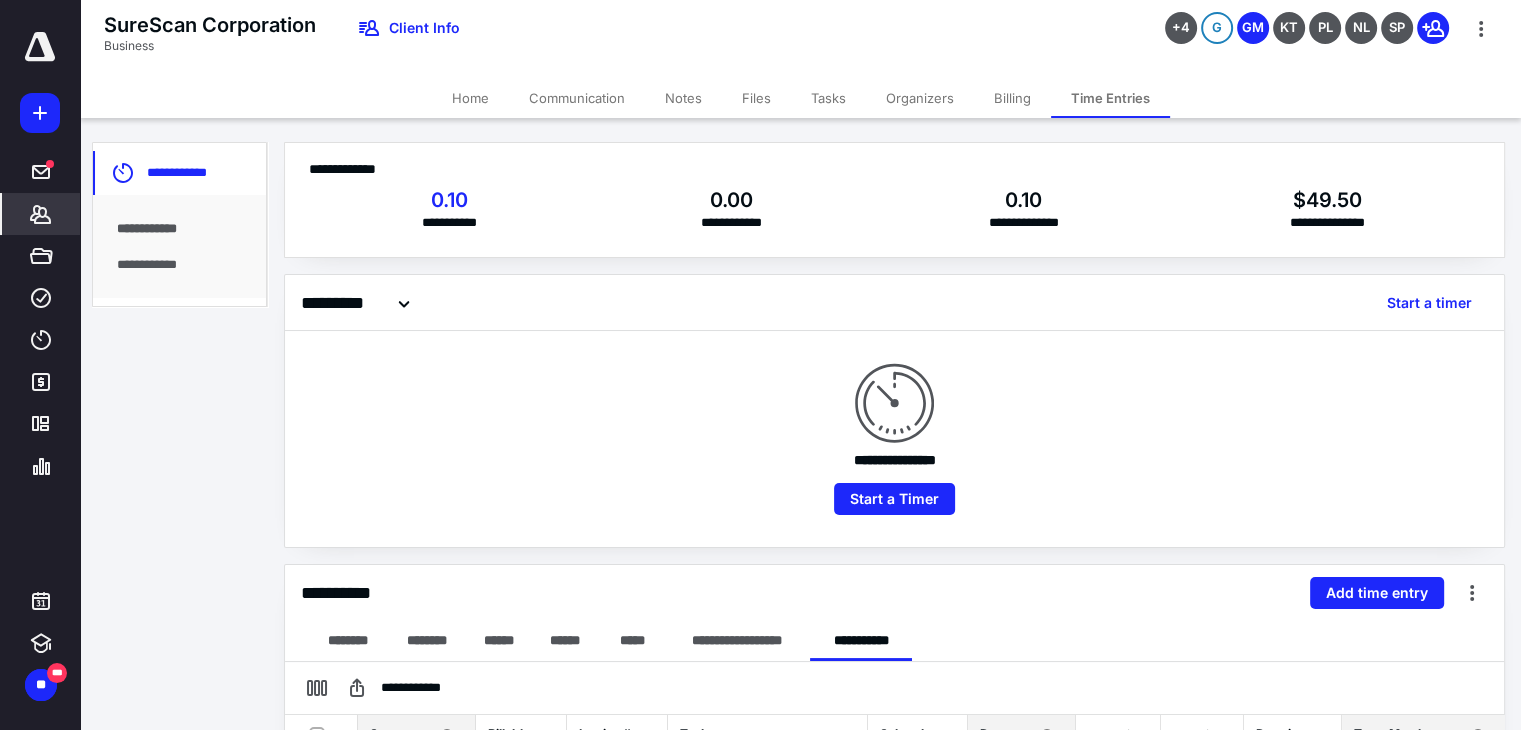click on "Billing" at bounding box center [1012, 98] 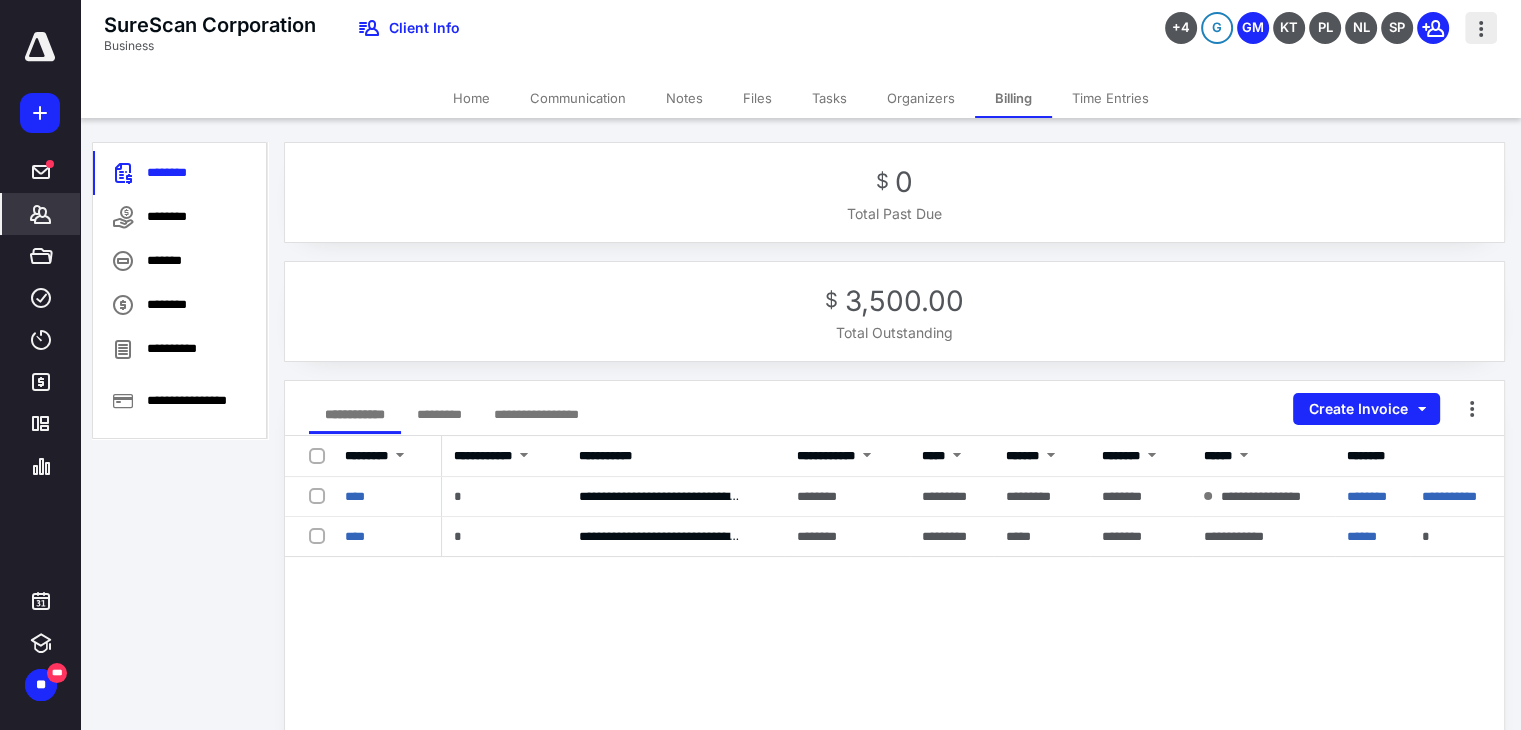click at bounding box center (1481, 28) 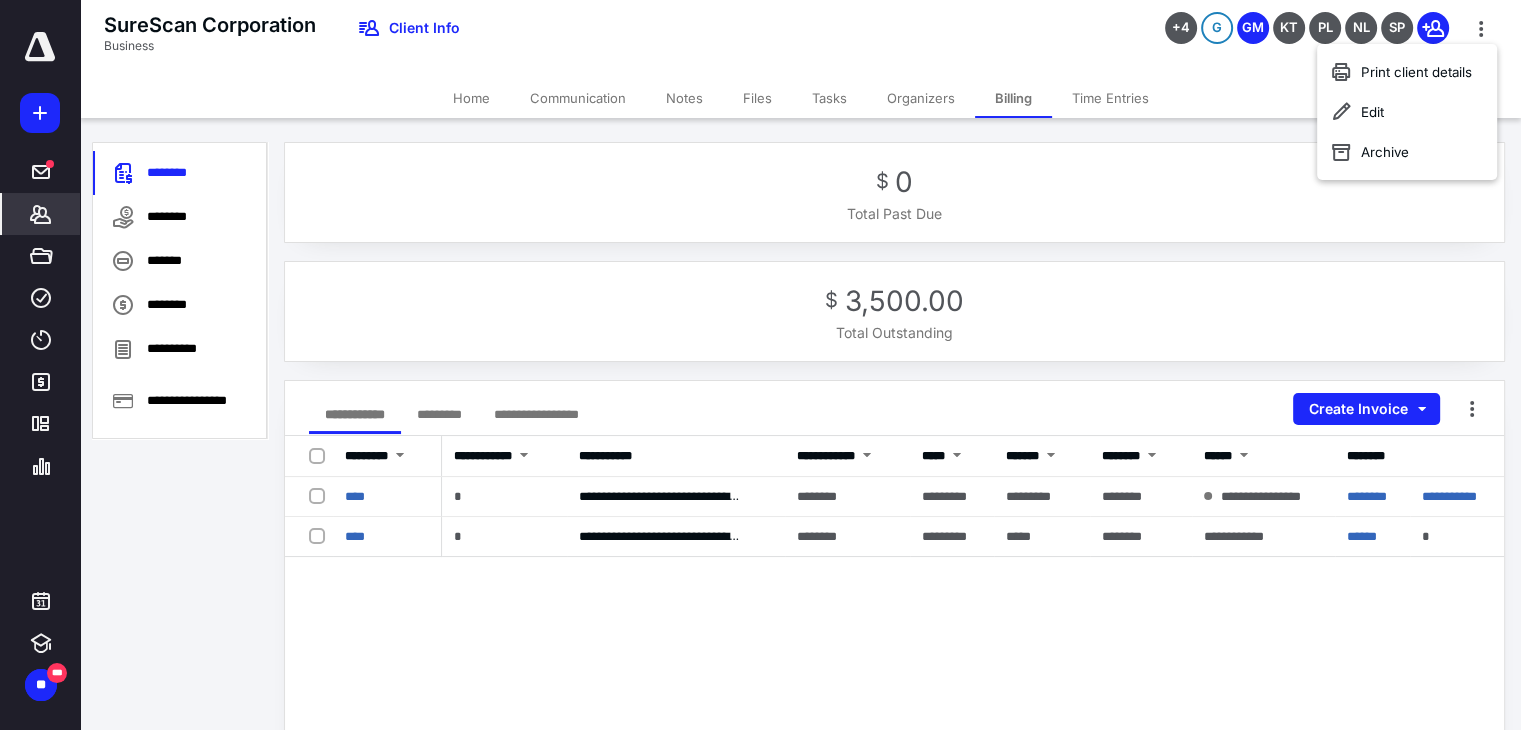 click on "Time Entries" at bounding box center (1110, 98) 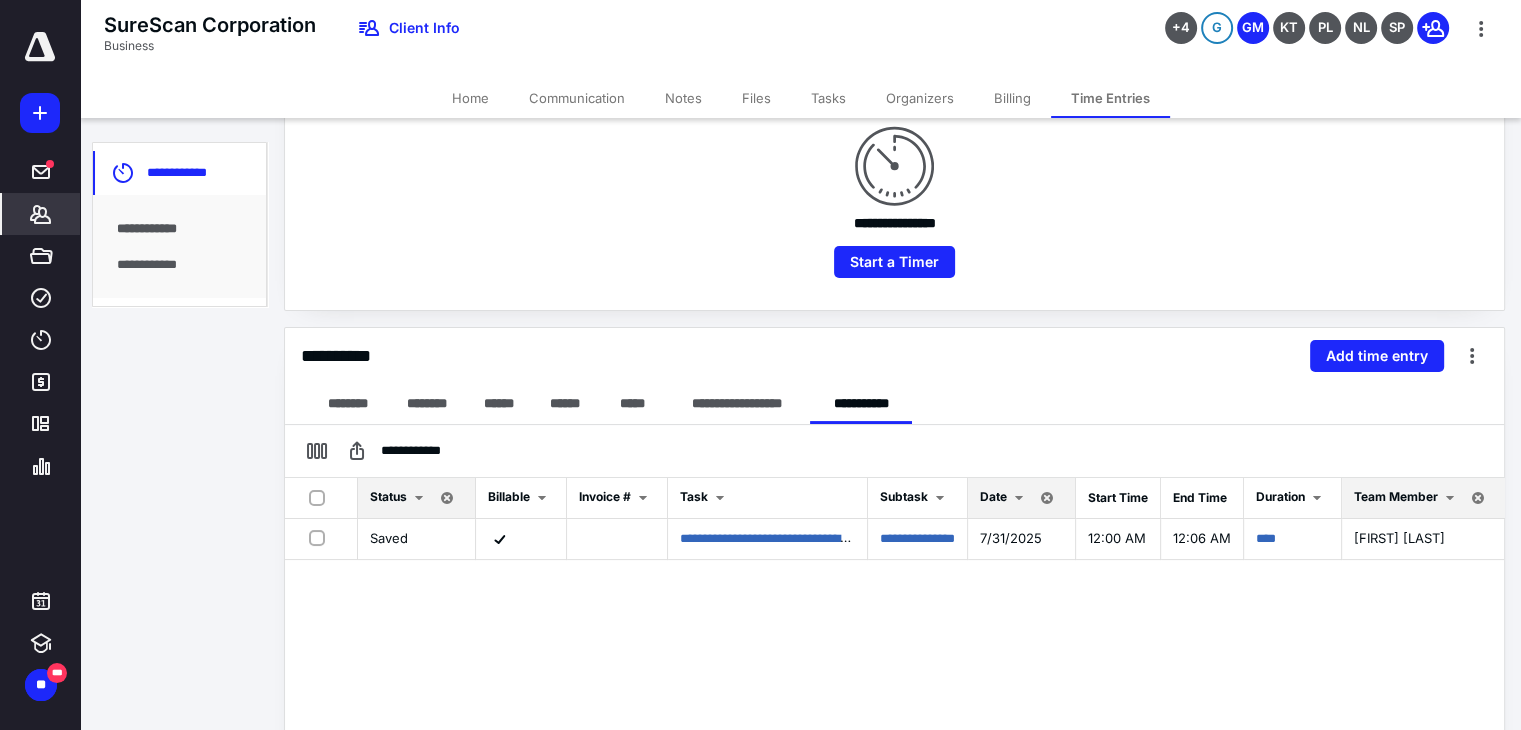 scroll, scrollTop: 0, scrollLeft: 0, axis: both 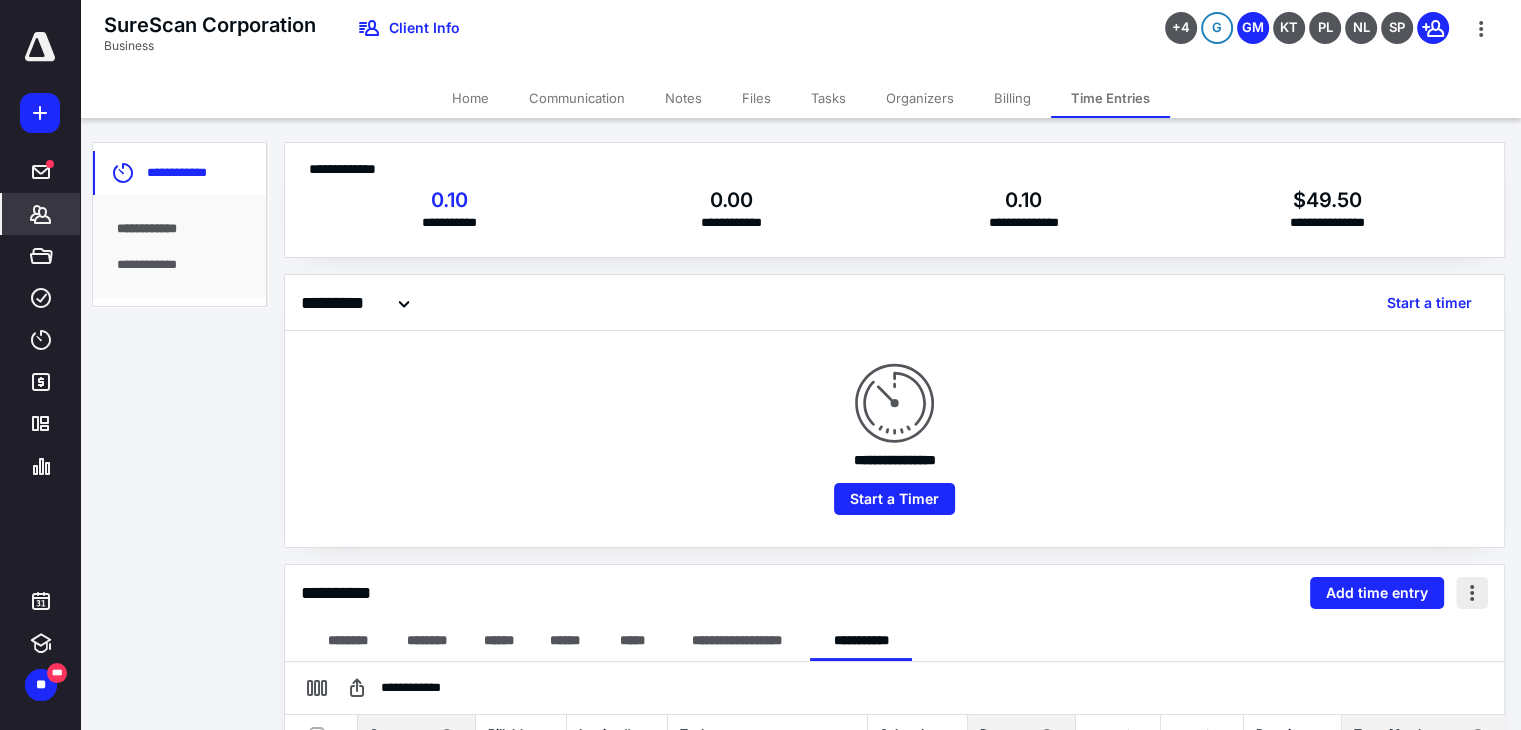 click at bounding box center (1472, 593) 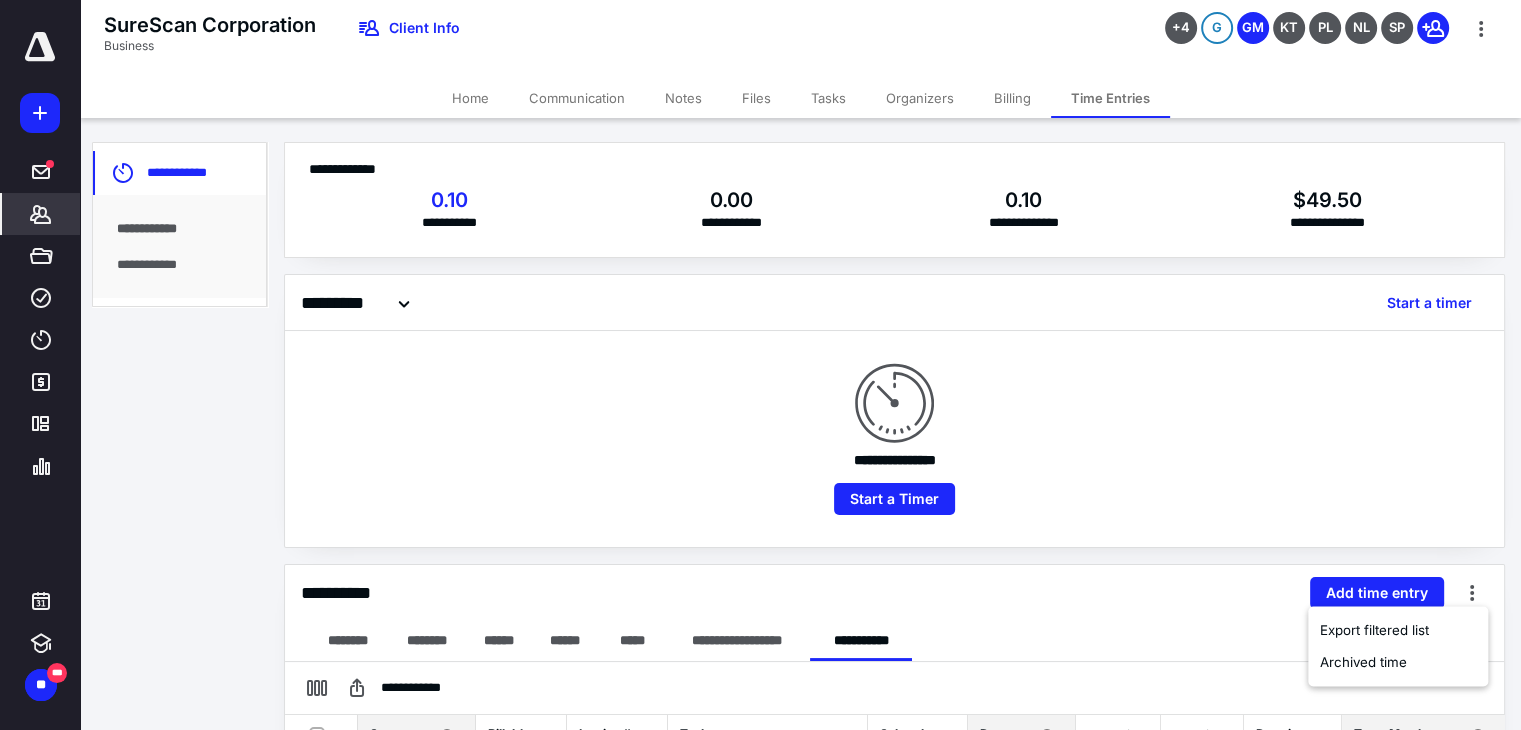 click on "********* Start a timer" at bounding box center [894, 303] 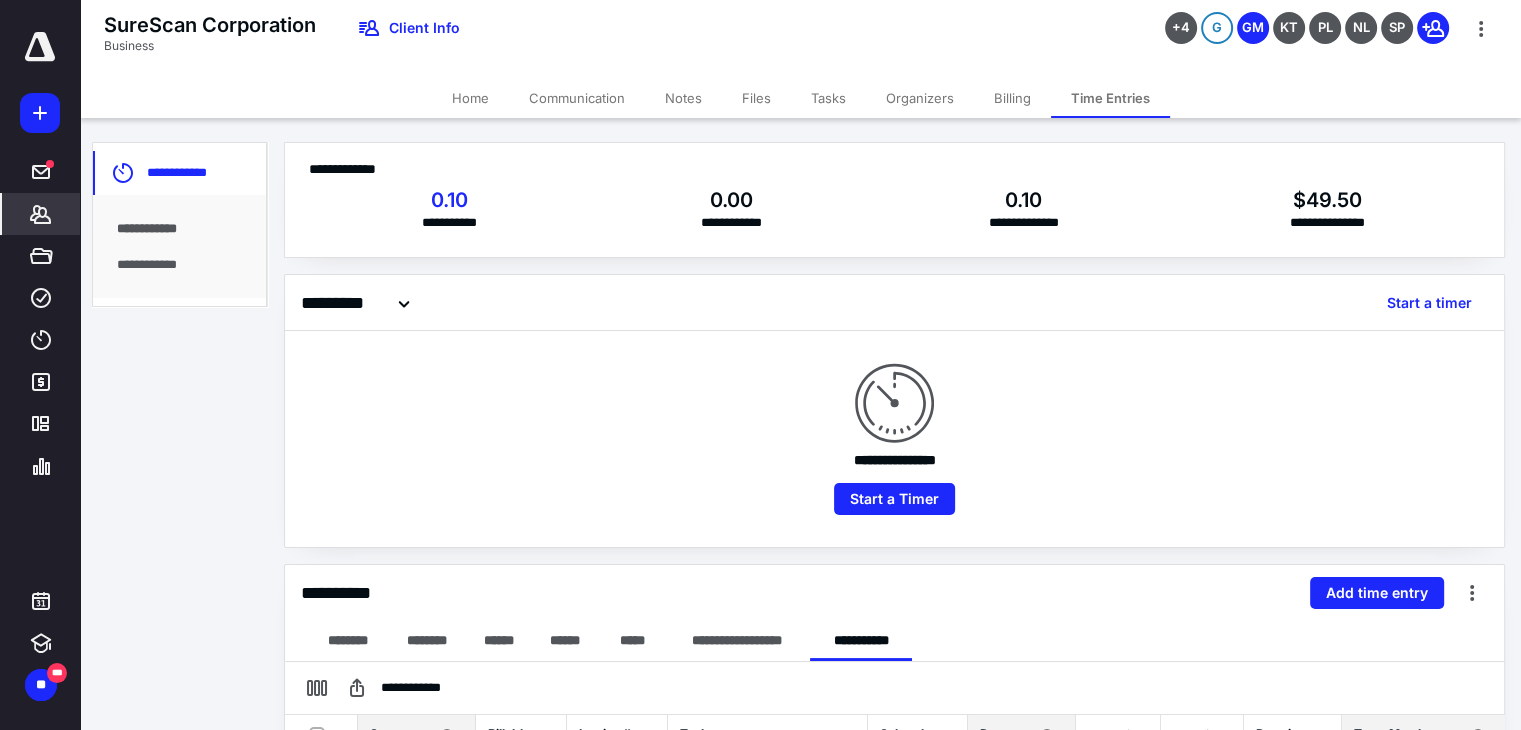 click on "**********" at bounding box center [180, 229] 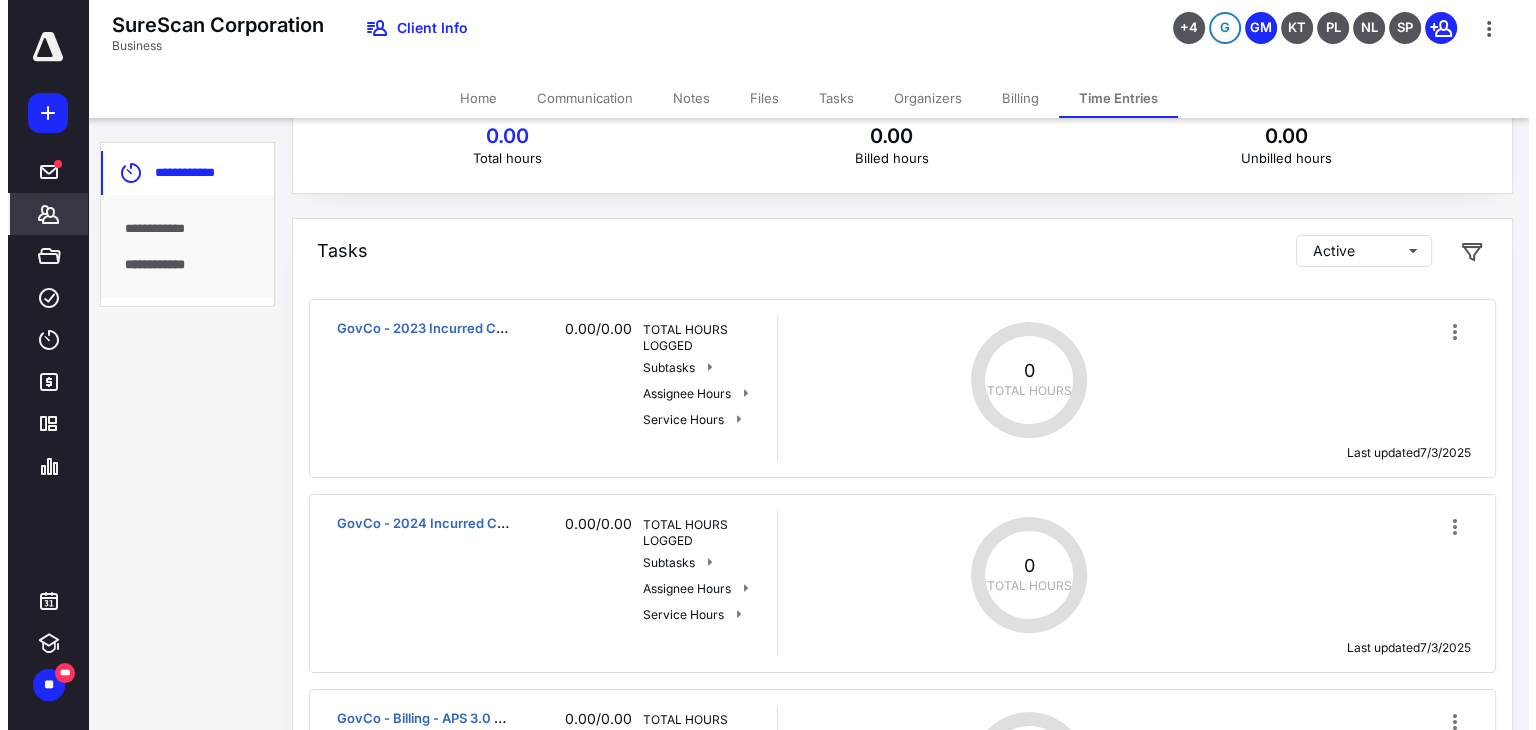 scroll, scrollTop: 0, scrollLeft: 0, axis: both 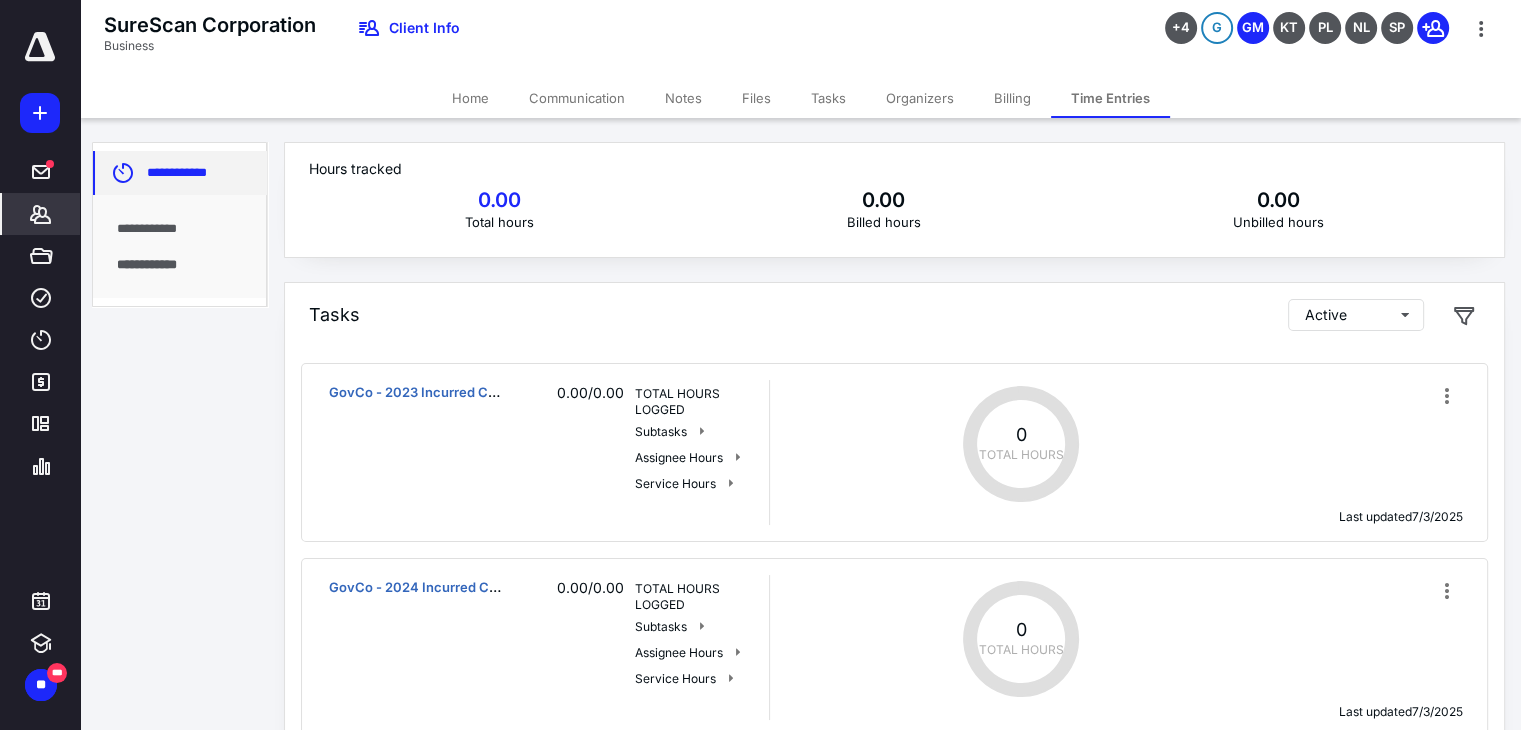 click on "**********" at bounding box center (180, 173) 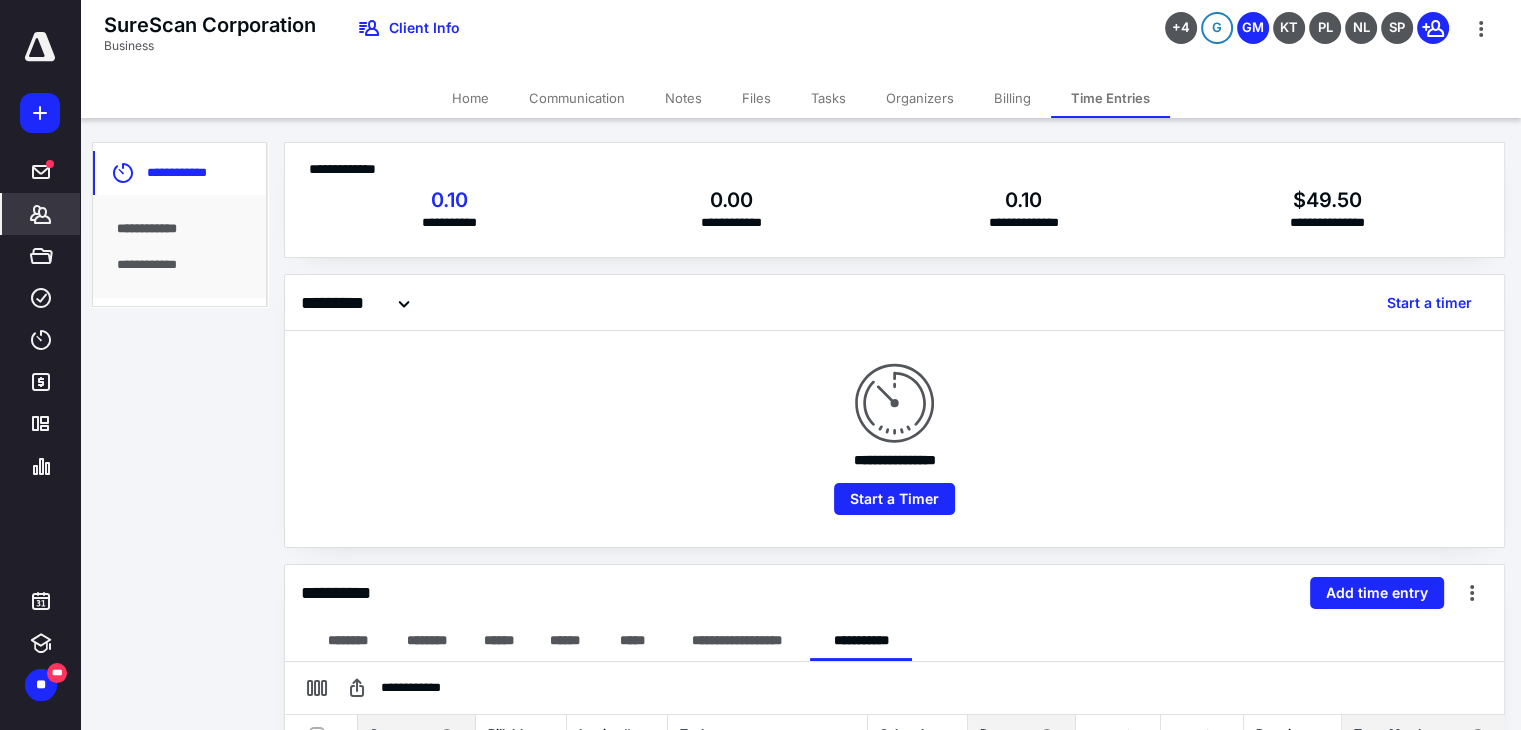 click on "Time Entries" at bounding box center (1110, 98) 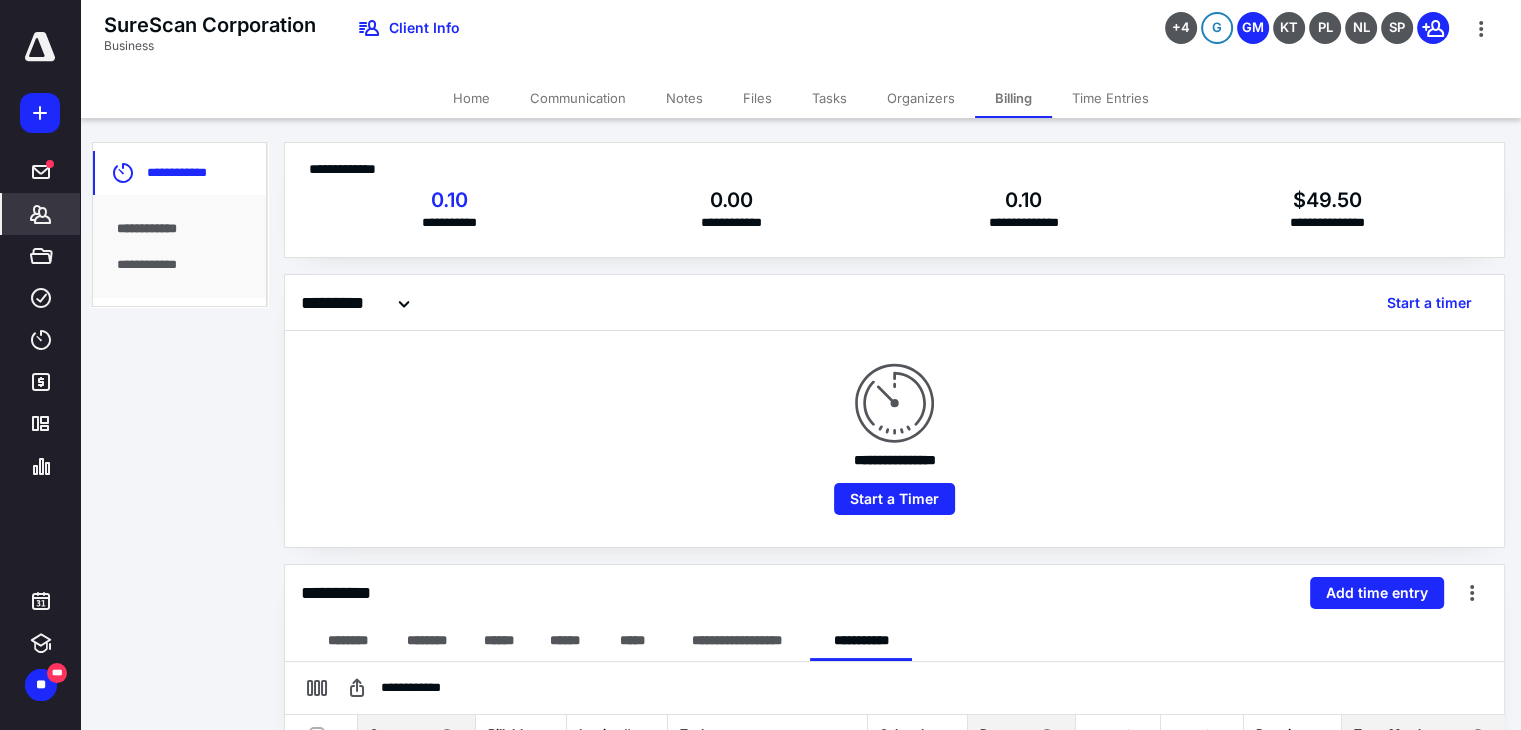 click on "Billing" at bounding box center [1013, 98] 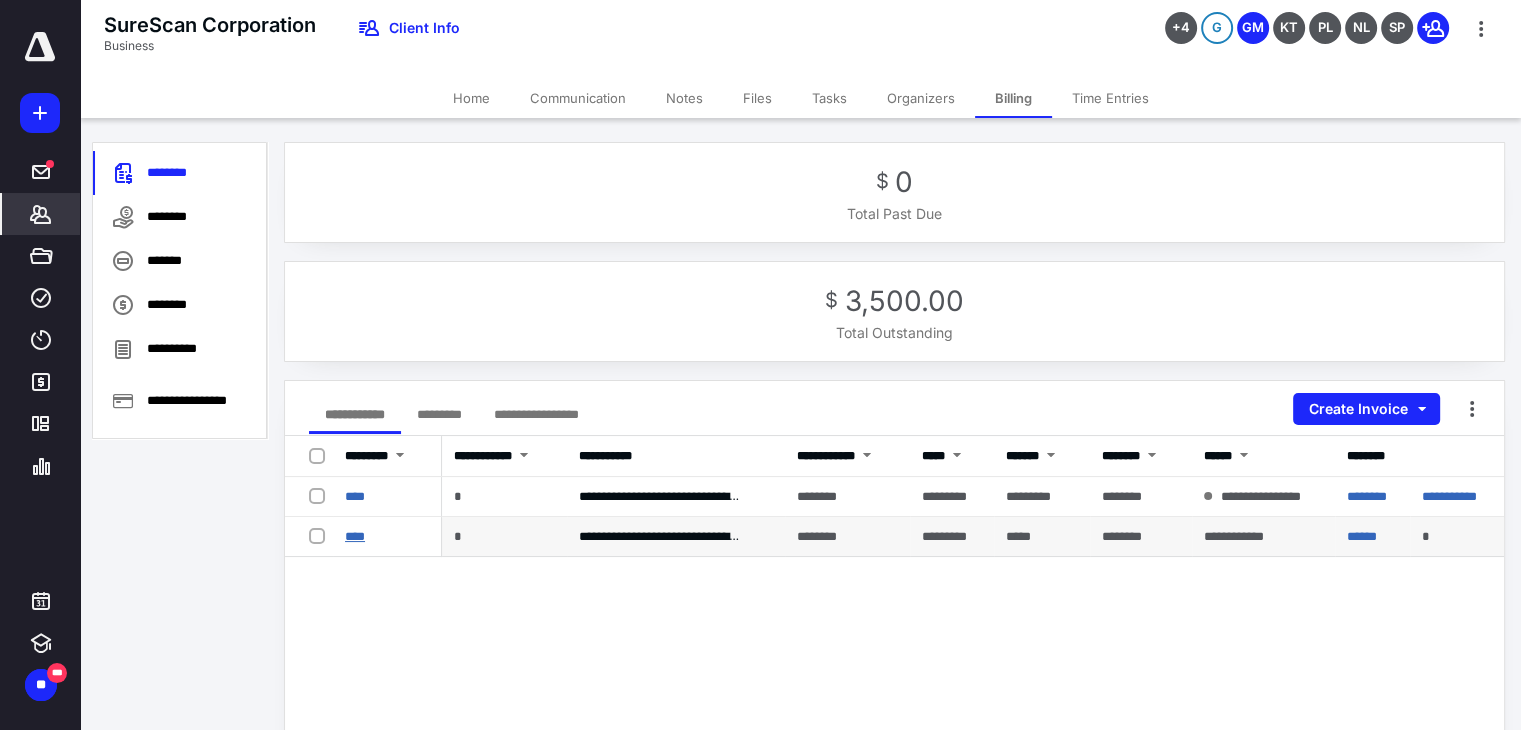 click on "****" at bounding box center (355, 536) 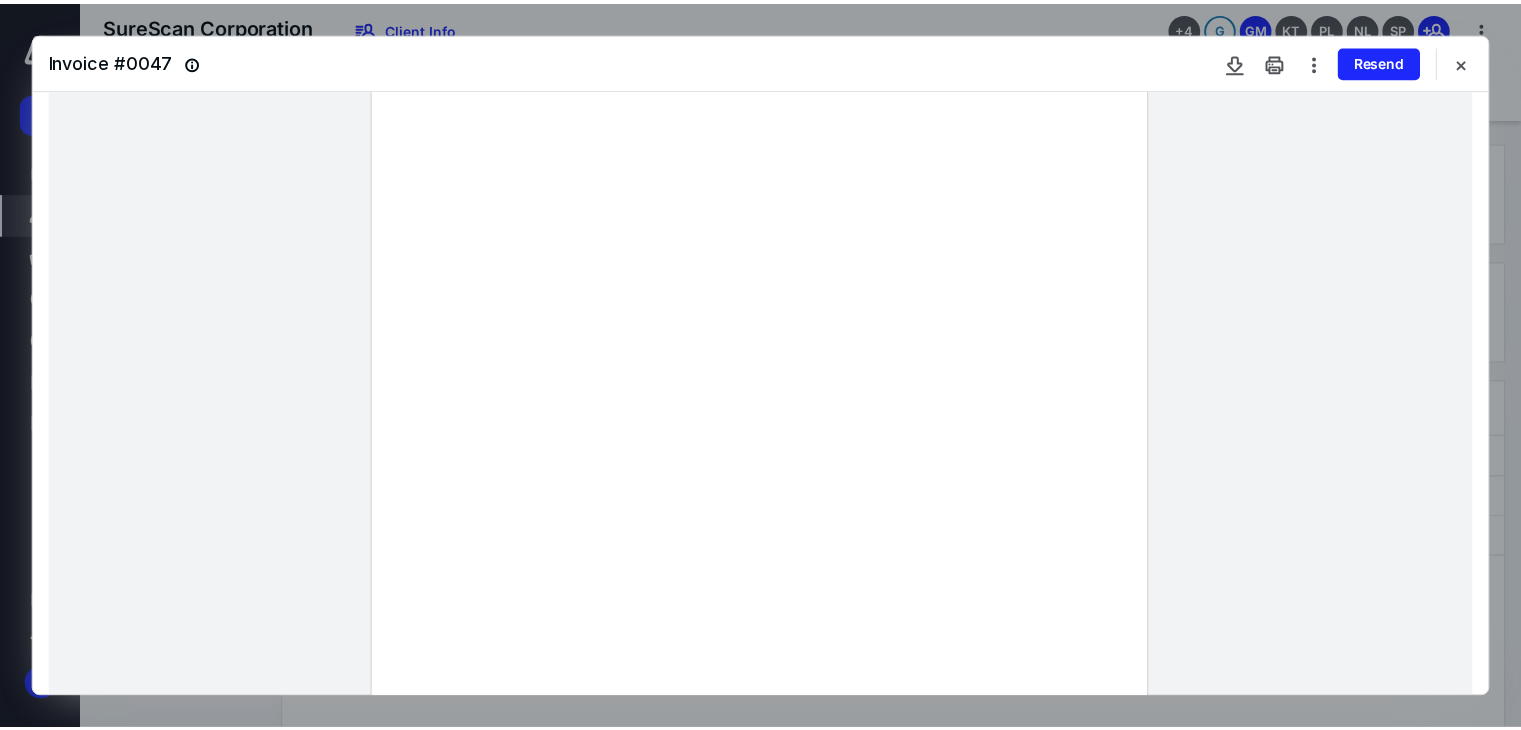 scroll, scrollTop: 0, scrollLeft: 0, axis: both 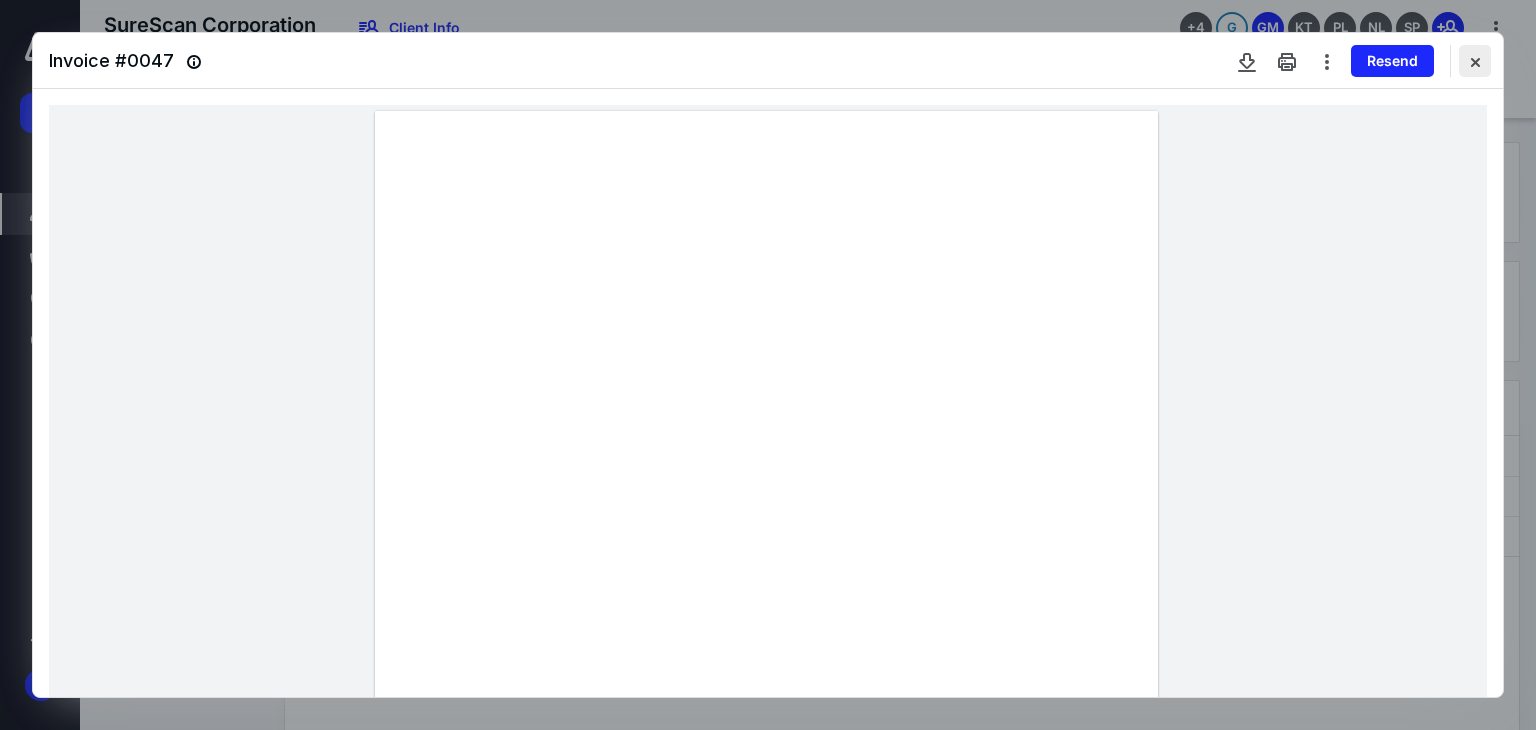 click at bounding box center [1475, 61] 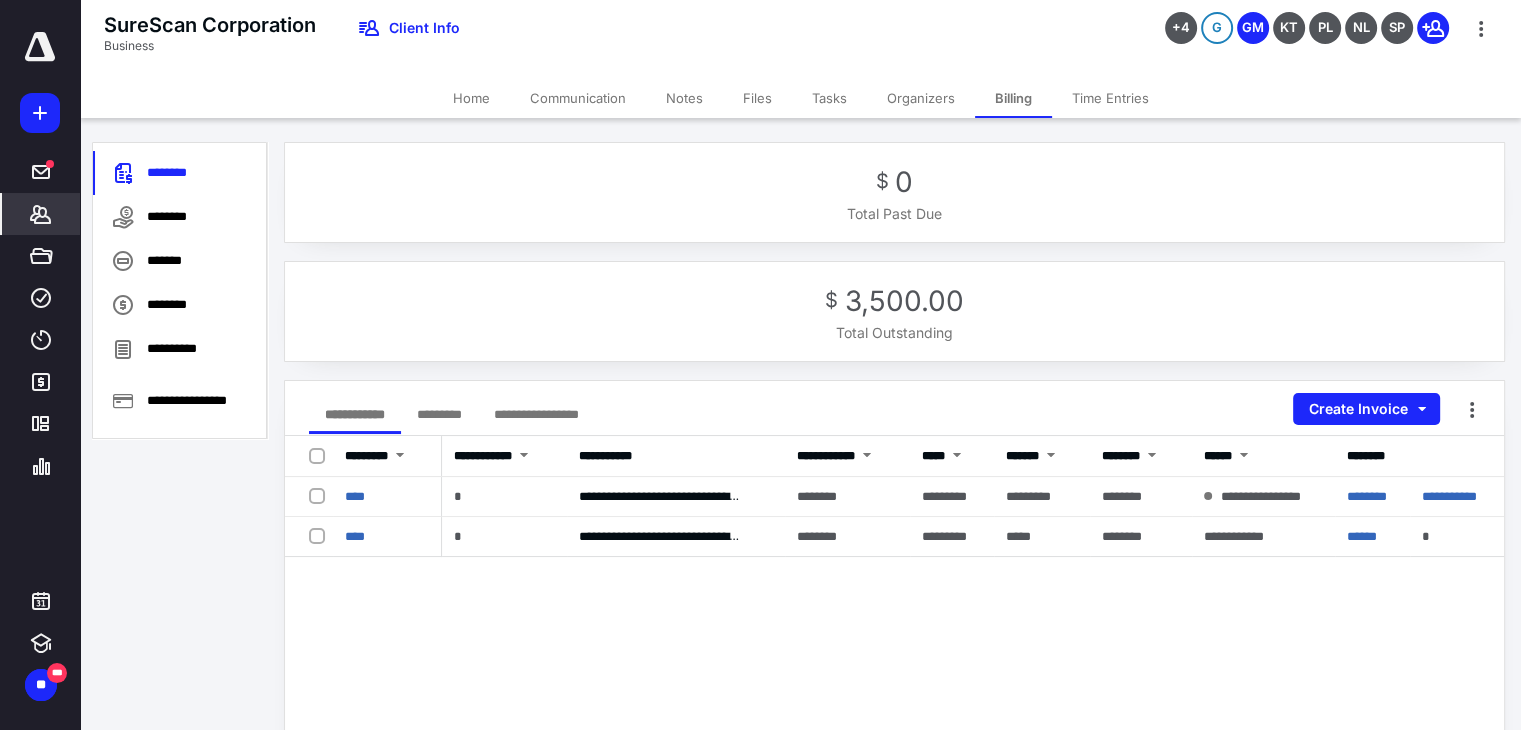 click on "Home" at bounding box center [471, 98] 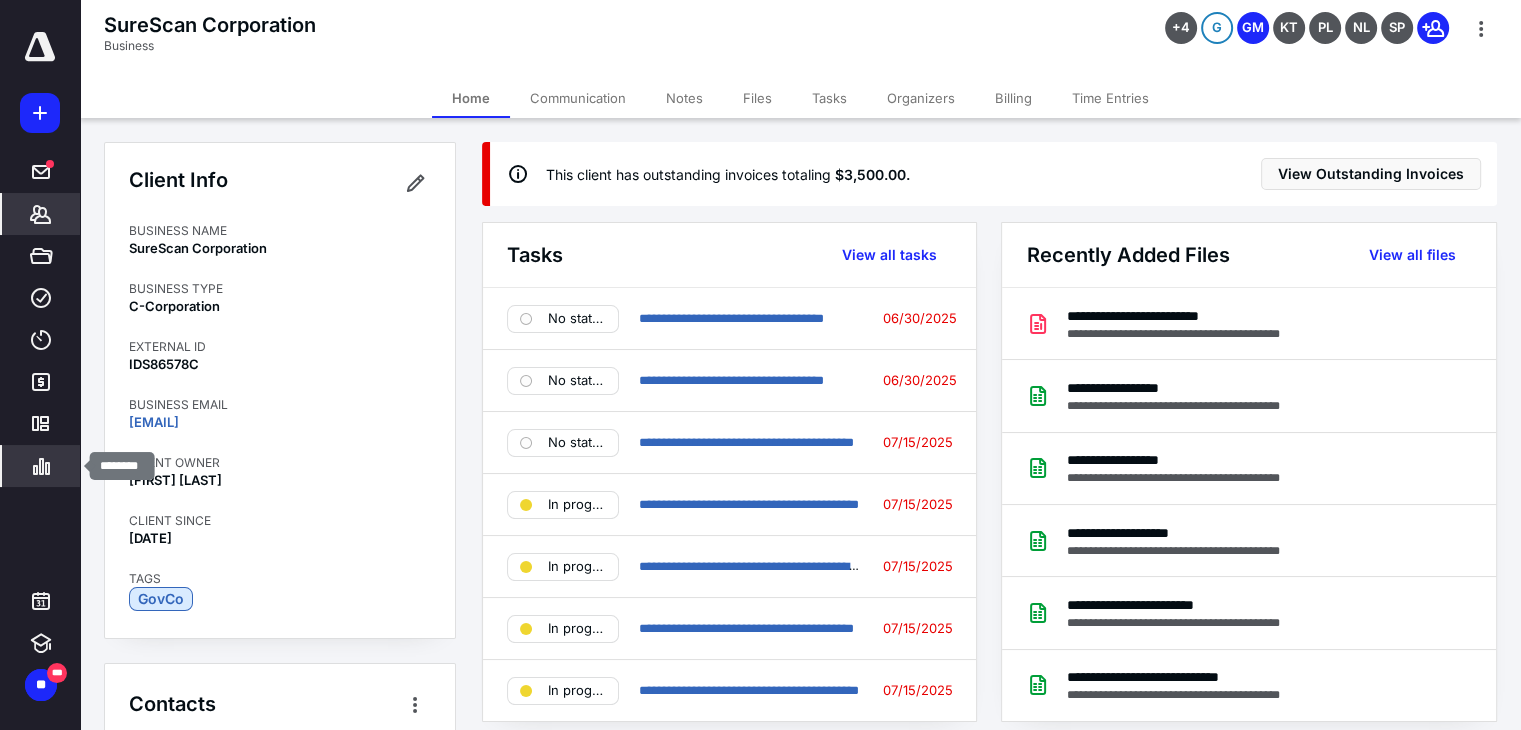 click 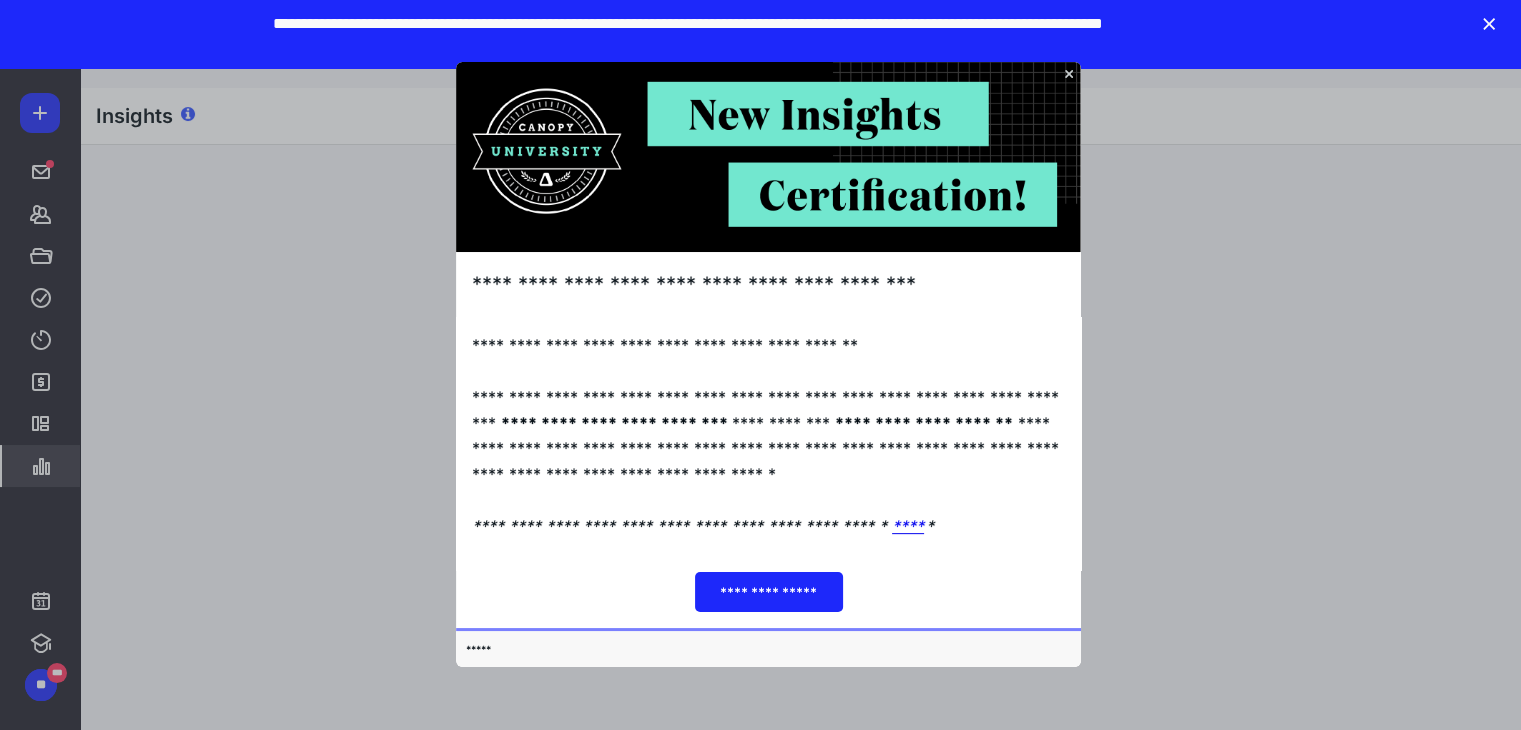 scroll, scrollTop: 0, scrollLeft: 0, axis: both 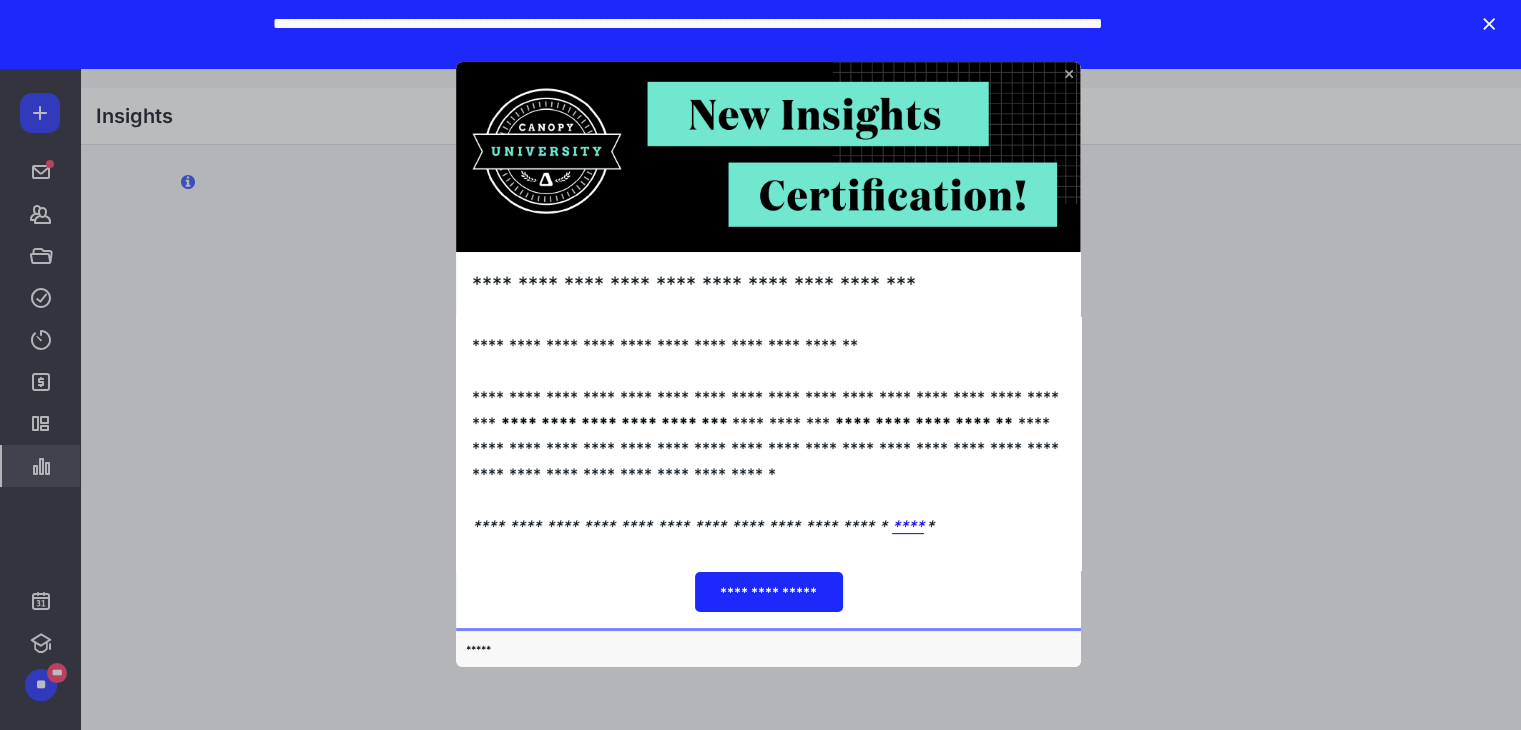 click 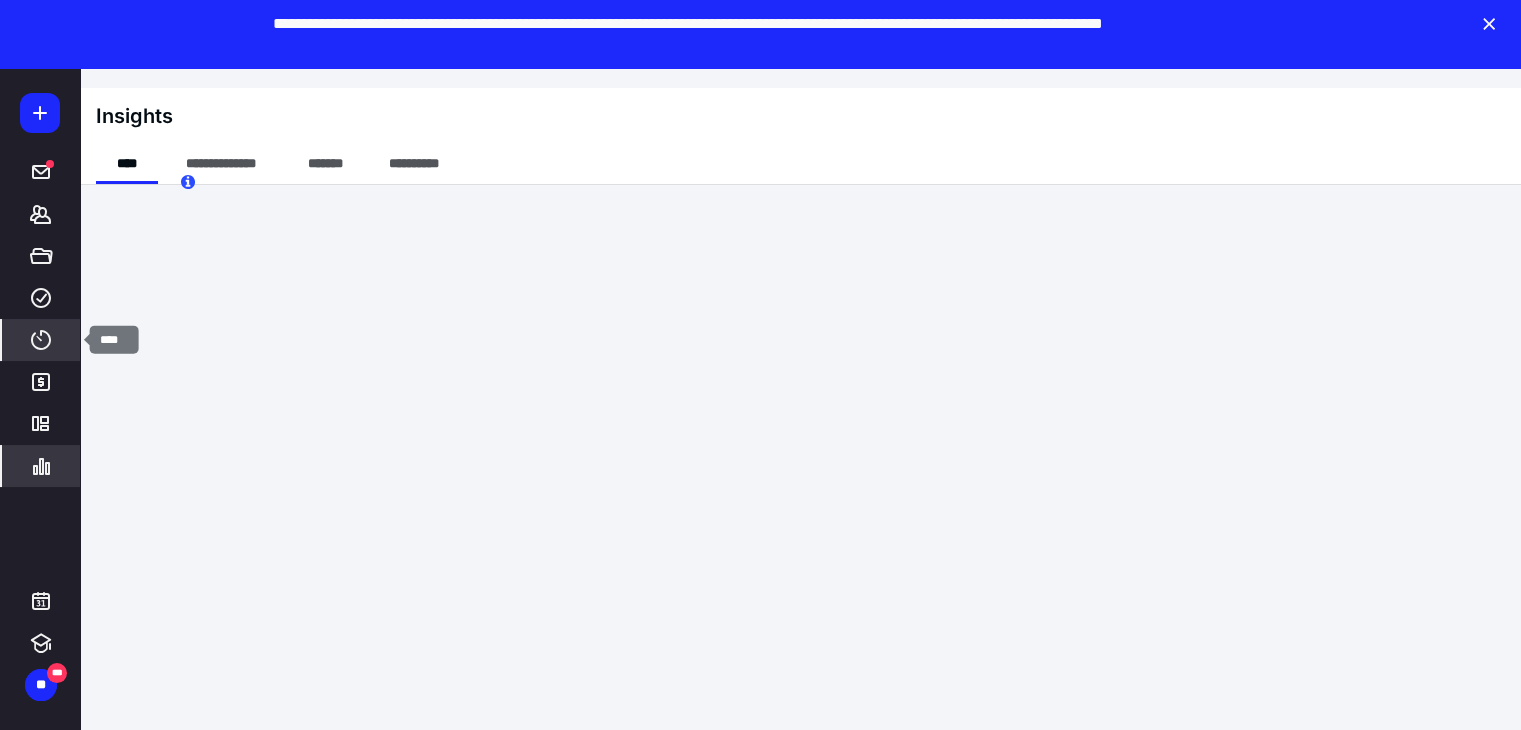 click 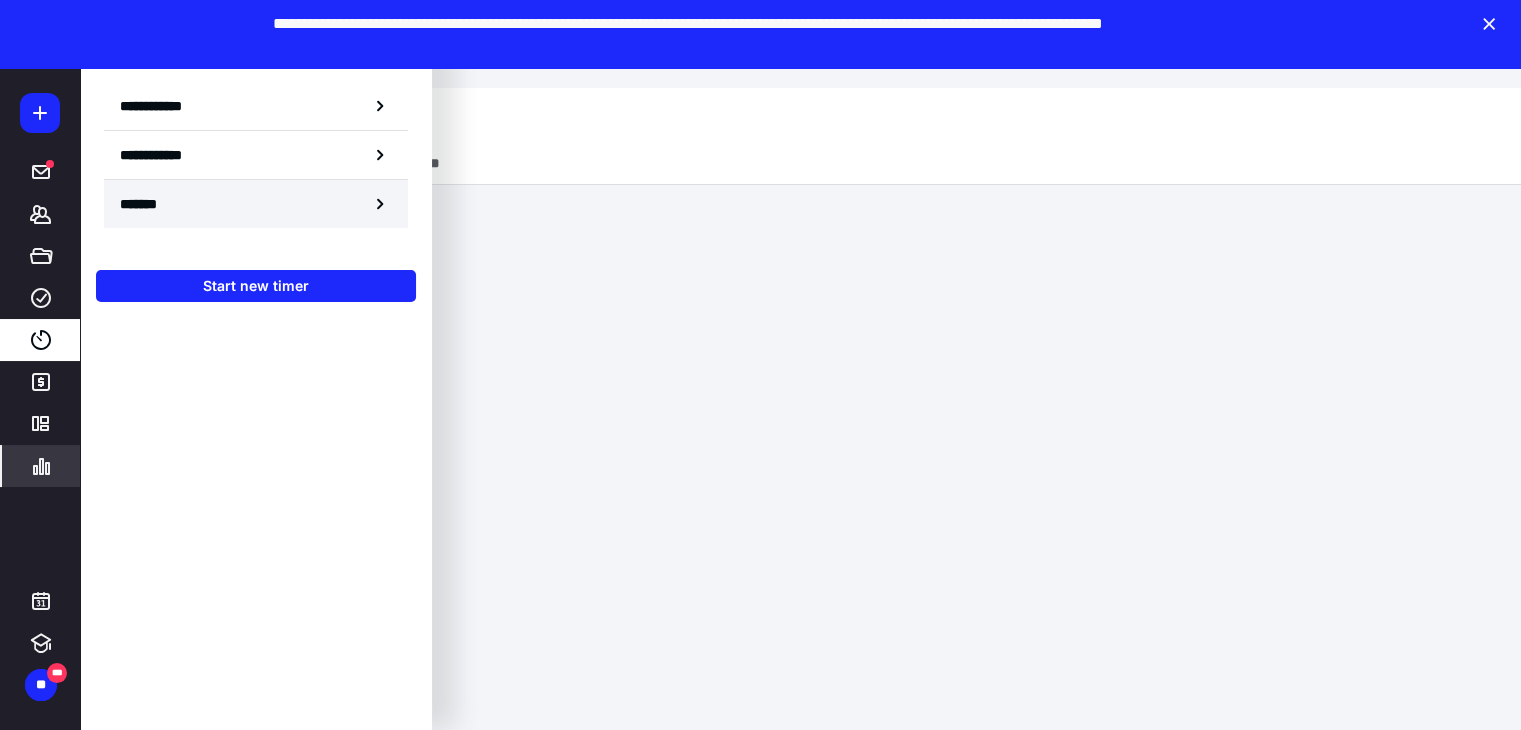 click on "*******" at bounding box center [256, 204] 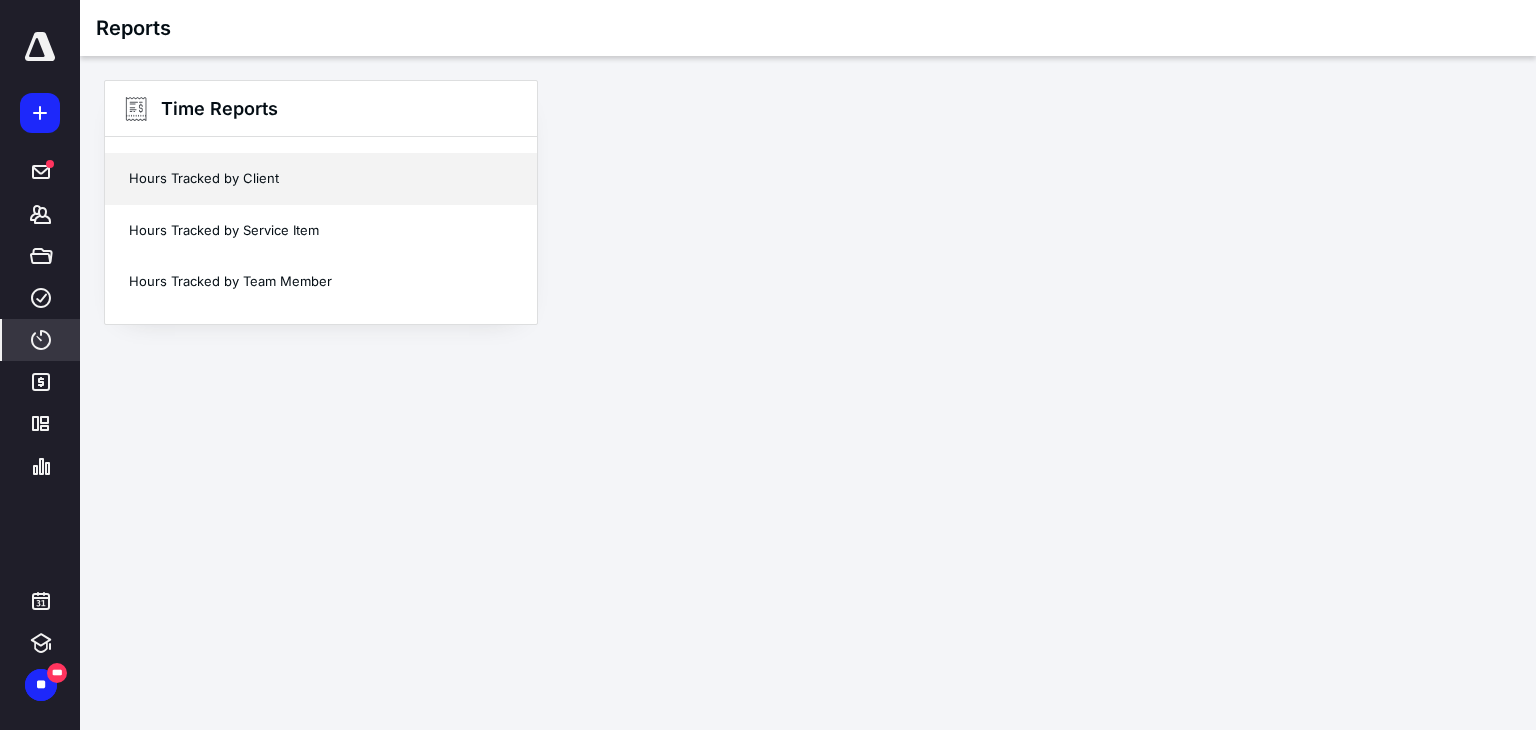 click on "Hours Tracked by Client" at bounding box center [321, 179] 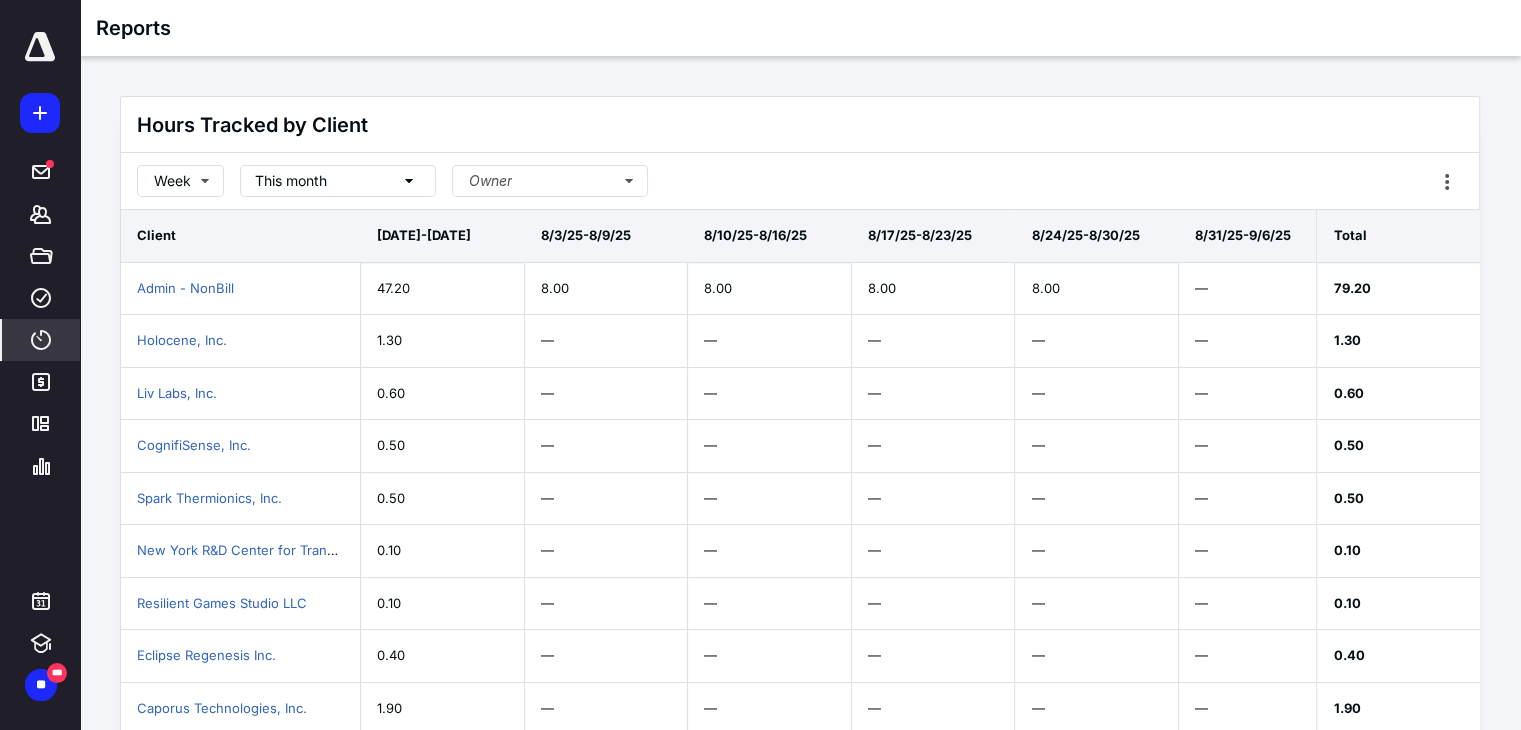click 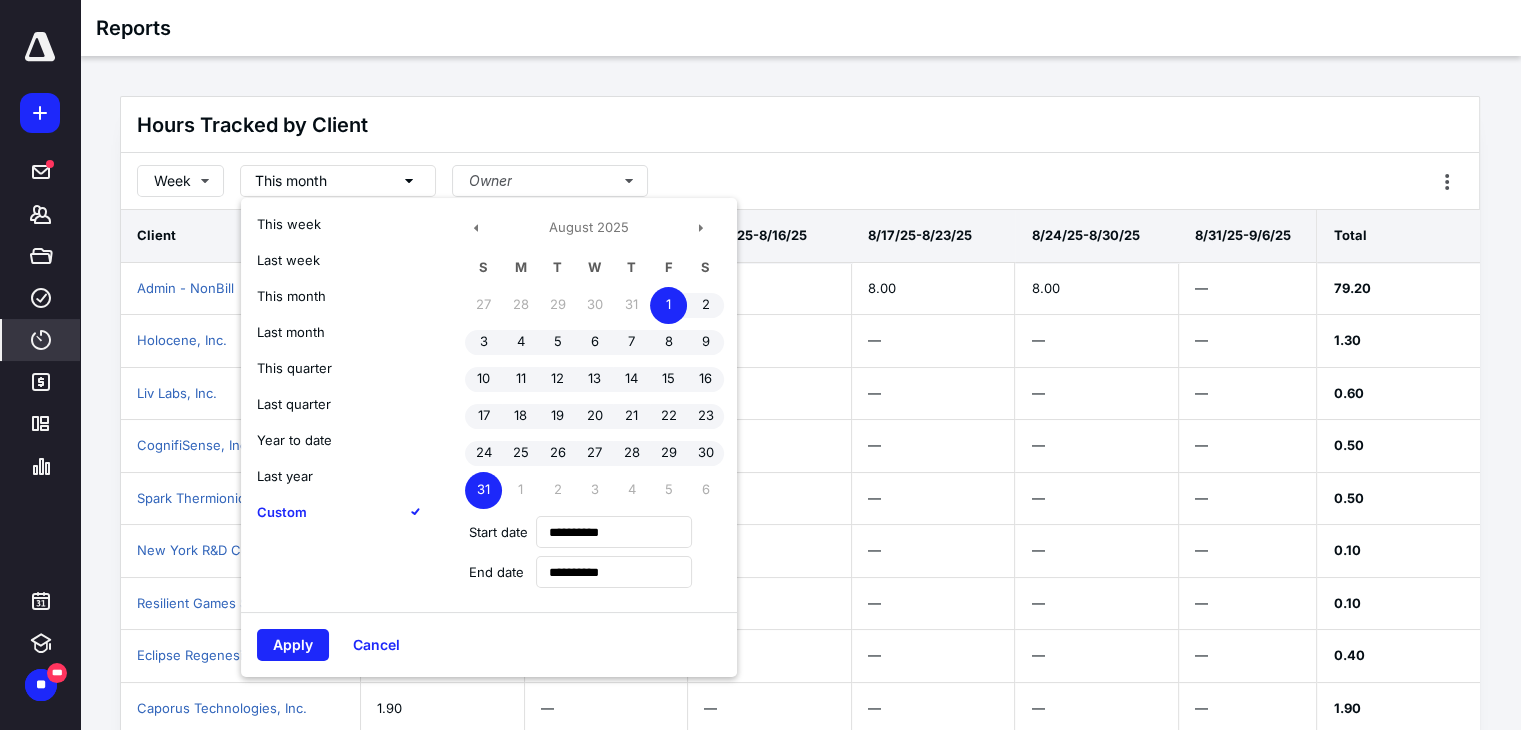 click on "Hours Tracked by Client" at bounding box center (800, 125) 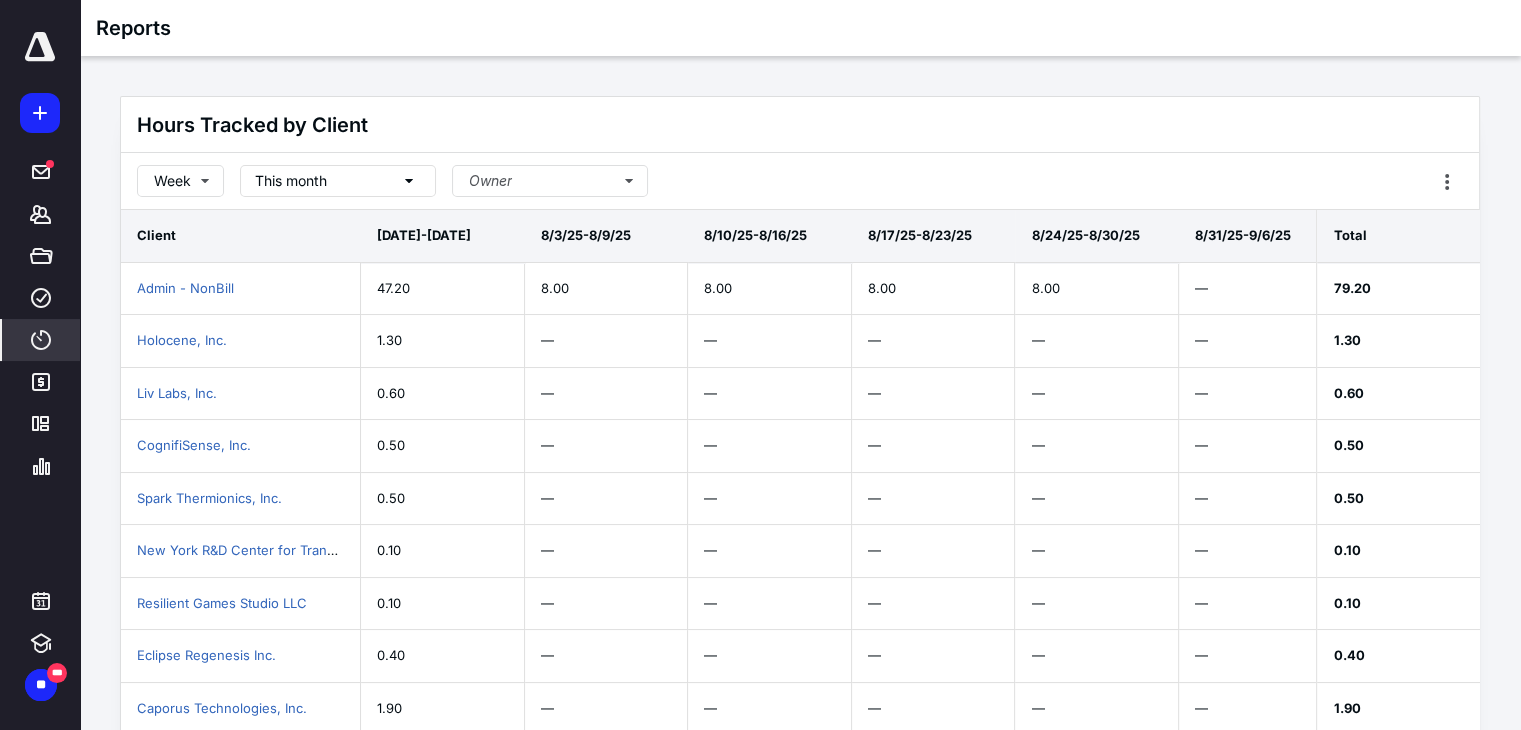 click 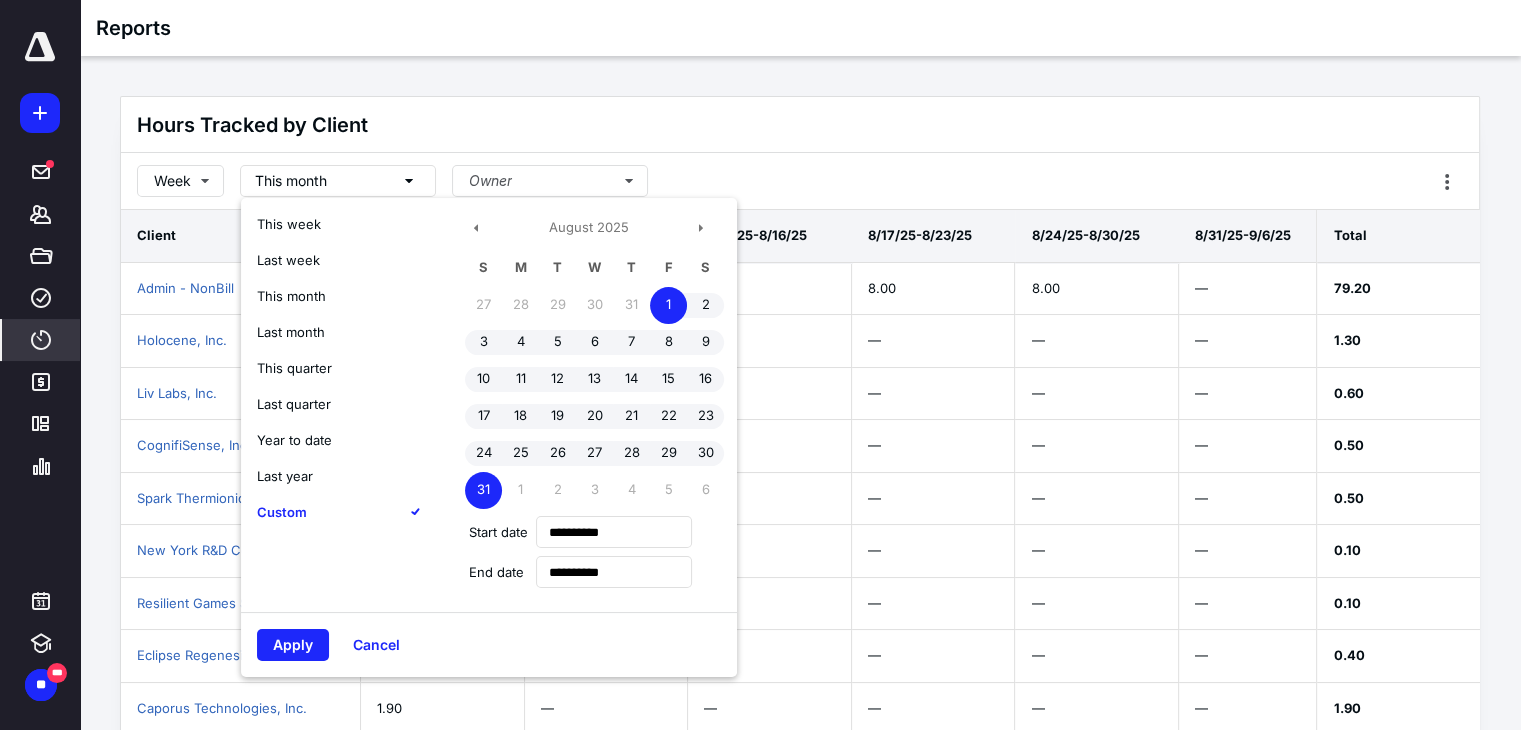 click on "Last month" at bounding box center (291, 332) 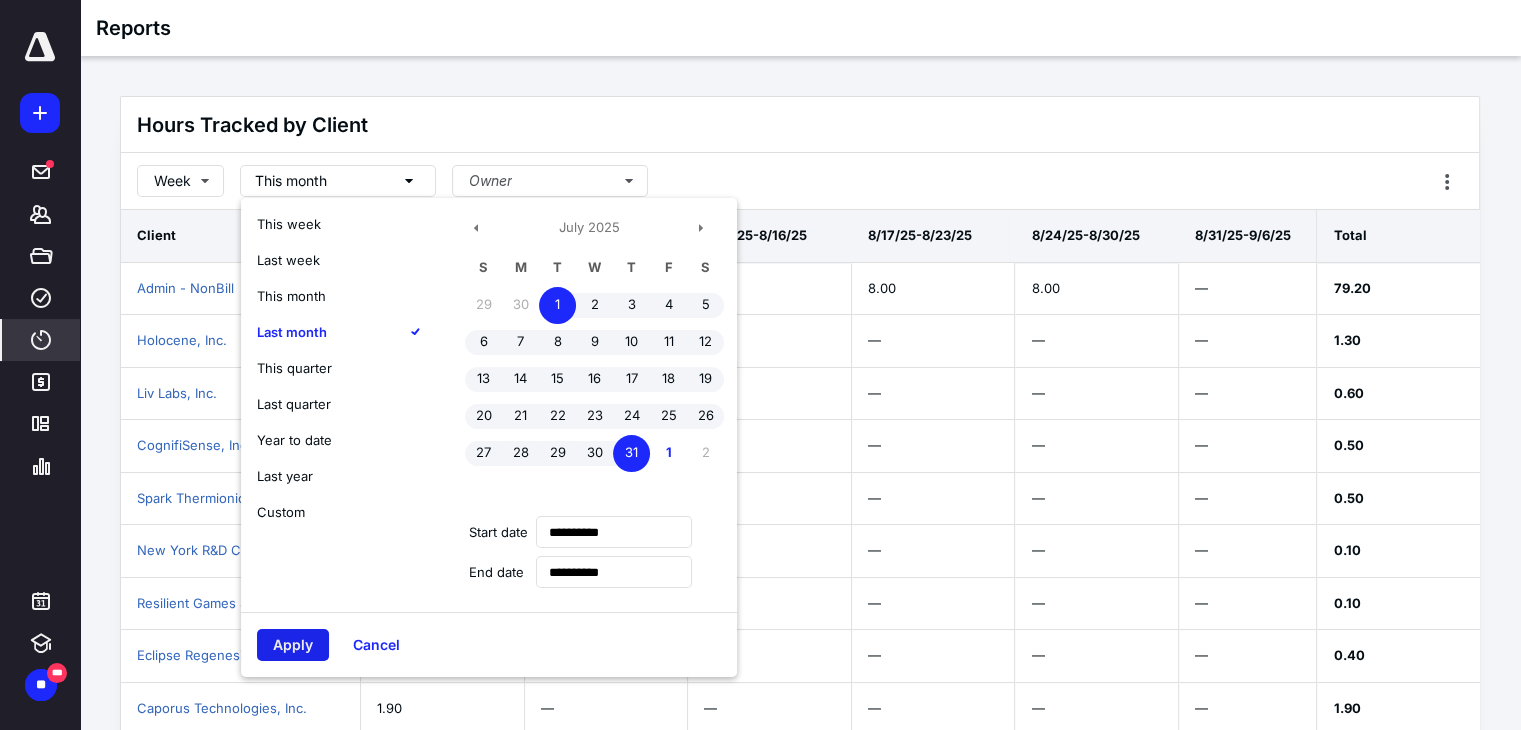 click on "Apply" at bounding box center [293, 645] 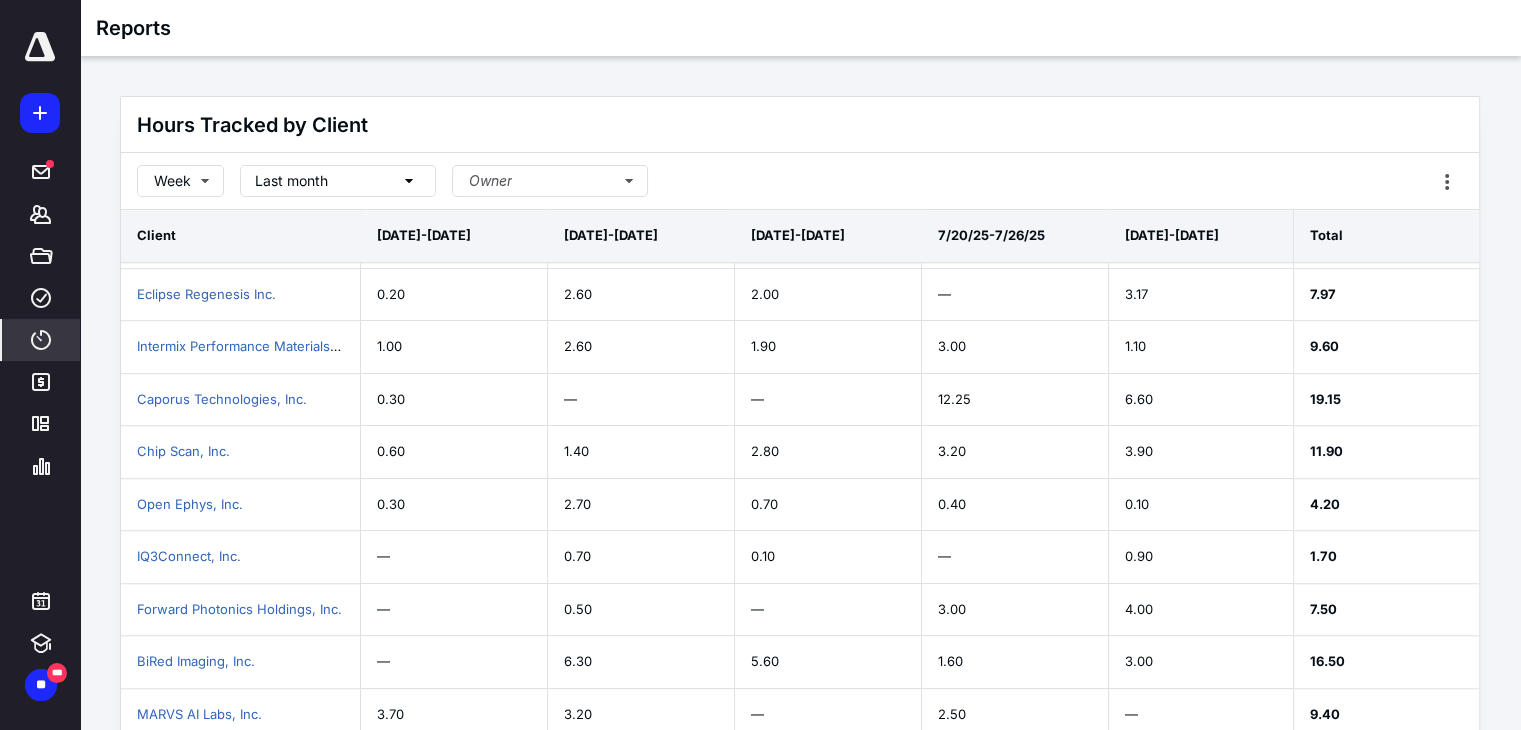 scroll, scrollTop: 1769, scrollLeft: 0, axis: vertical 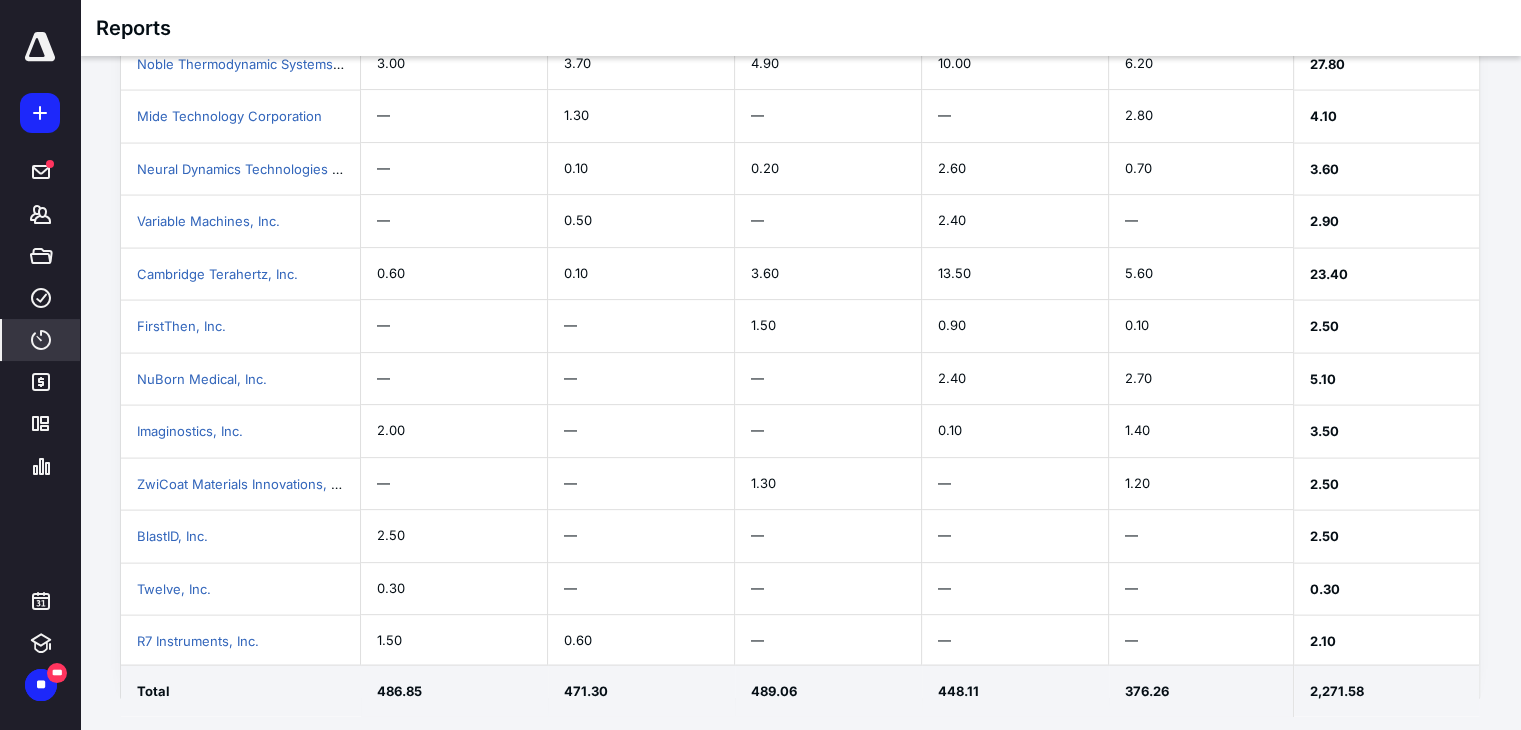 click on "Hours Tracked by Client Week Last month Owner Client Admin - NonBill Varioscale, Inc. Coating Technology Solutions, Inc. Paxauris LLC Celadyne Technologies, Inc. Link Biosystems, Inc. Forward Photonics, LLC Oxalo Therapeutics, Inc. Holocene, Inc. SkyCool Systems, Inc. EHG South, Inc. Perfusion Medical, Inc. DUST Identity, Inc. 123 See, Inc. Adeptrix Corp. Immergo Labs, Inc. Opal HTM, Inc. Liv Labs, Inc. ReSource Chemical Corporation CognifiSense, Inc. Spectrohm, Inc. Titan Advanced Energy Solutions, Inc. TissueVision, Inc. Spark Thermionics, Inc. Verne, Inc. New York R&D Center for Translational Medicine and Therapeutics, Inc. FactualVR, Inc. Conduit Tech, Inc. Resilient Games Studio LLC Energesis Pharmaceuticals Sensimetrics Corporation Eclipse Regenesis Inc. Intermix Performance Materials, Inc. Caporus Technologies, Inc. Chip Scan, Inc. Open Ephys, Inc. IQ3Connect, Inc. Forward Photonics Holdings, Inc. BiRed Imaging, Inc. MARVS AI Labs, Inc. Dashporter, Inc. d/b/a Servus BDH Pharma LLC" at bounding box center (800, 139) 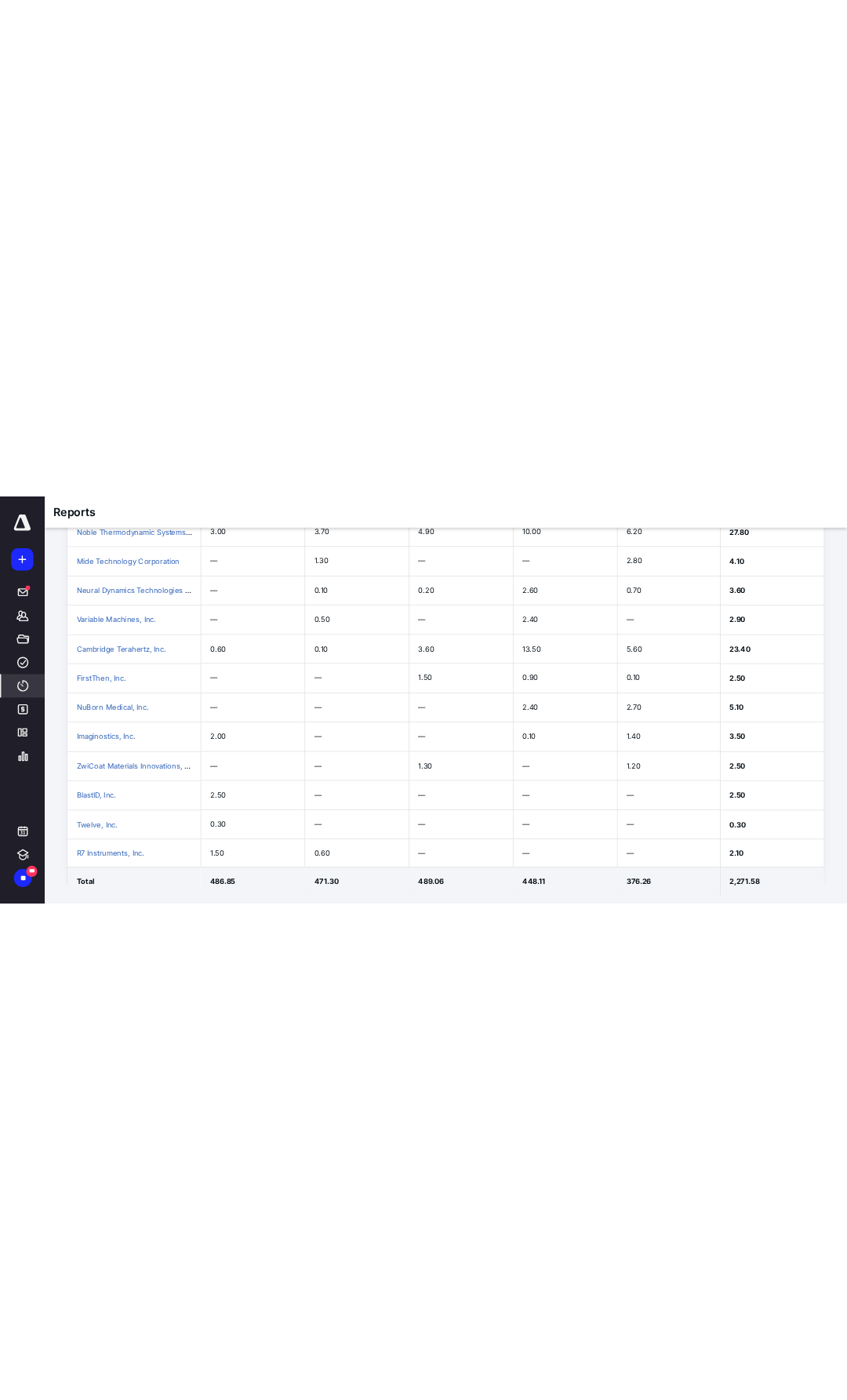 scroll, scrollTop: 0, scrollLeft: 0, axis: both 